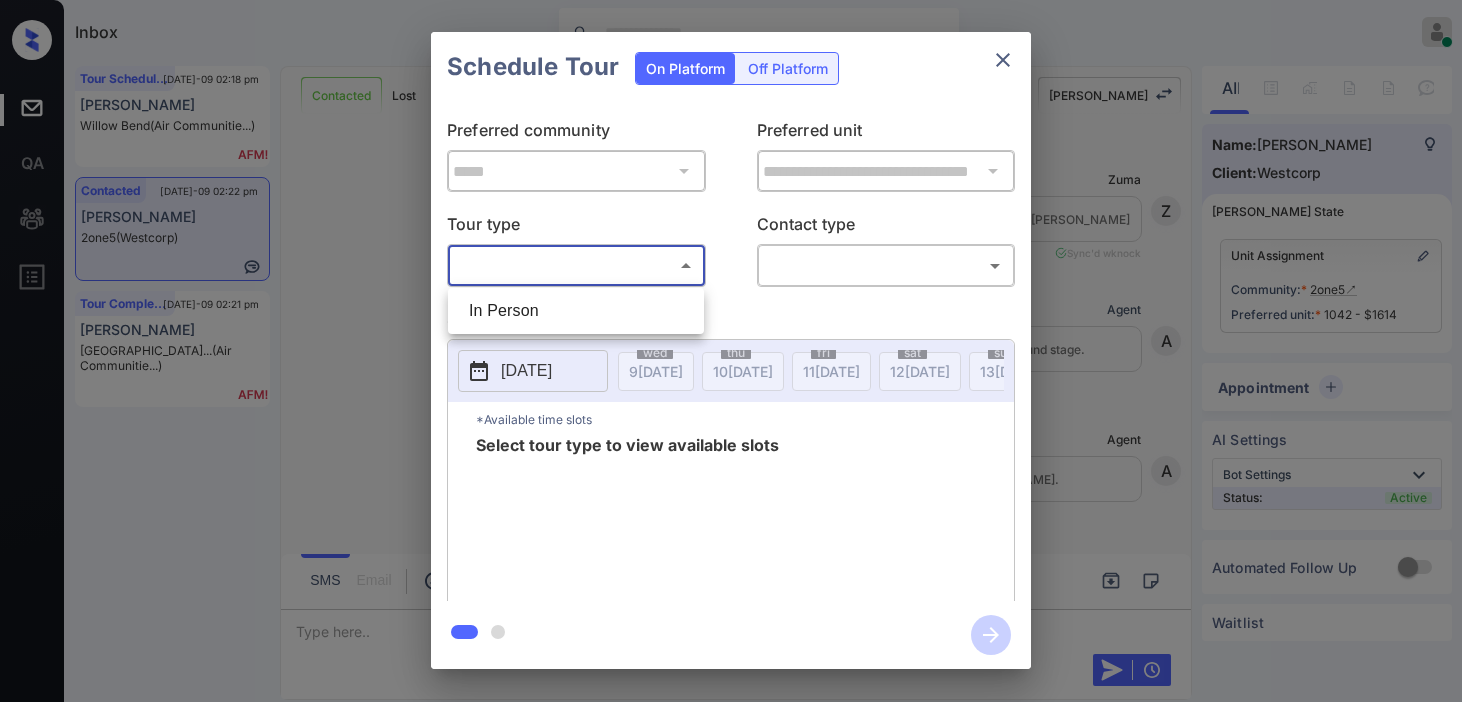 scroll, scrollTop: 0, scrollLeft: 0, axis: both 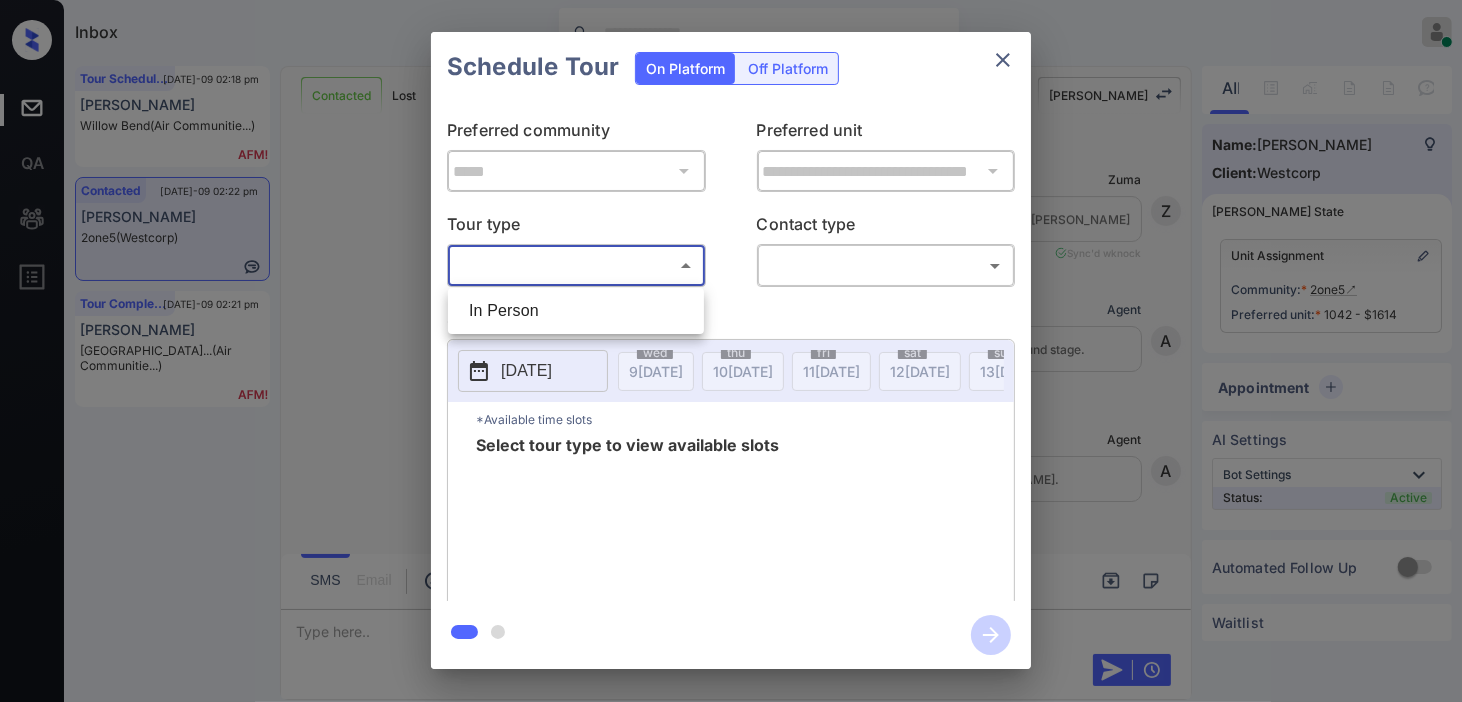 click on "In Person" at bounding box center [576, 311] 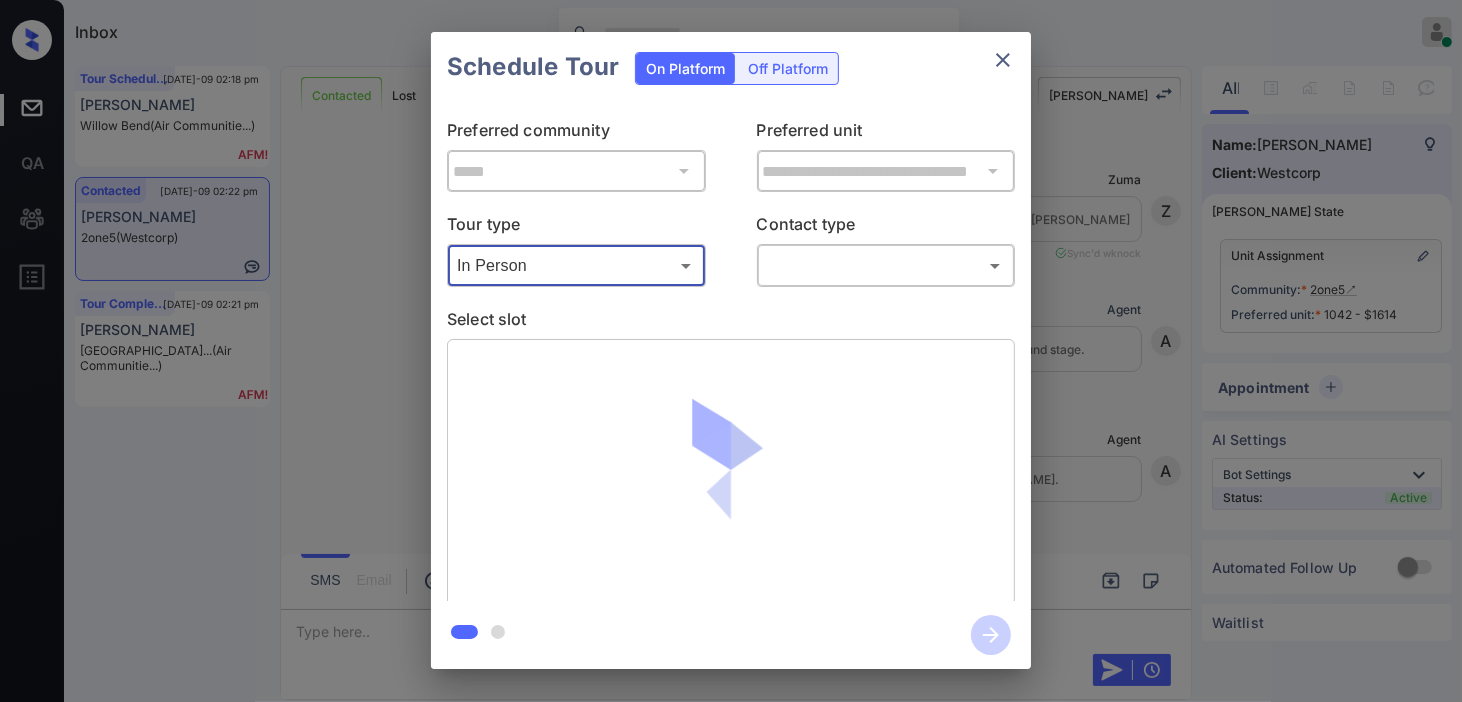 scroll, scrollTop: 2353, scrollLeft: 0, axis: vertical 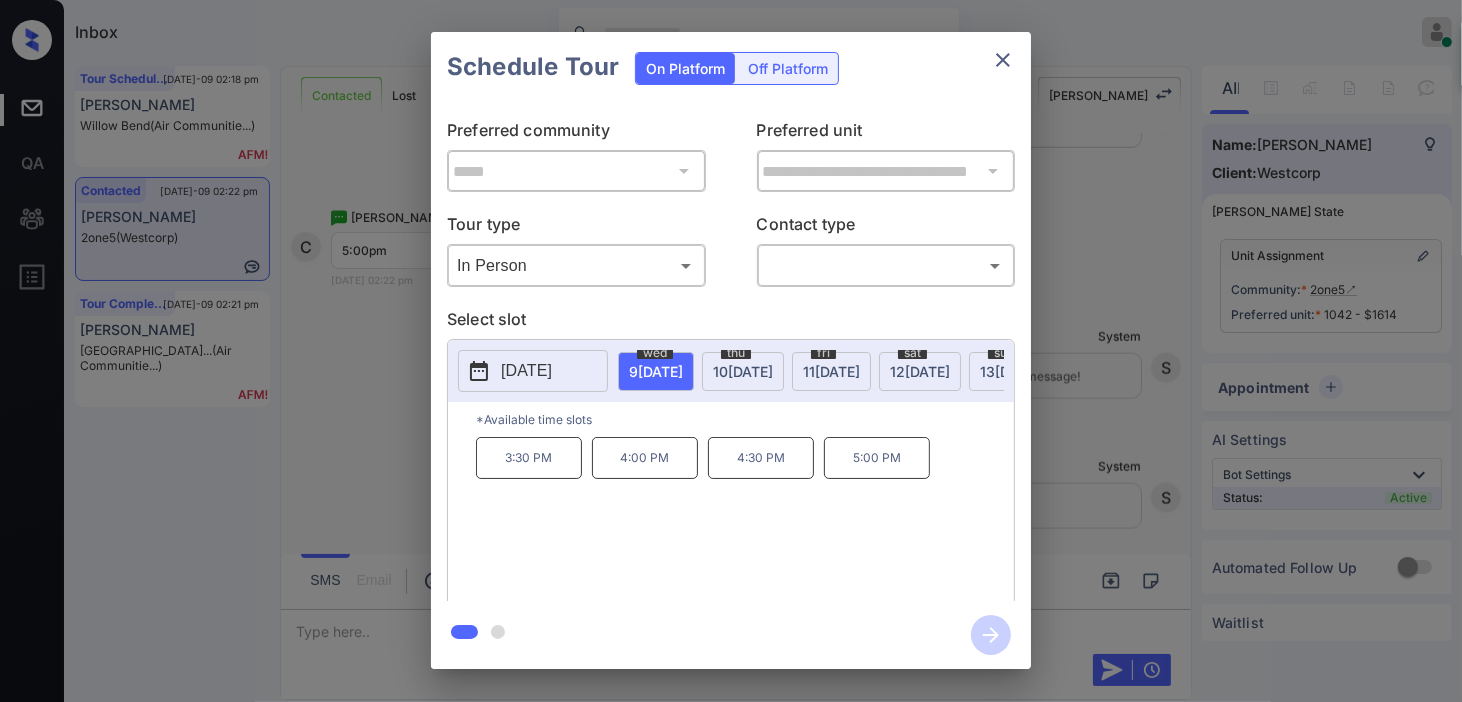 click on "*Available time slots" at bounding box center [745, 419] 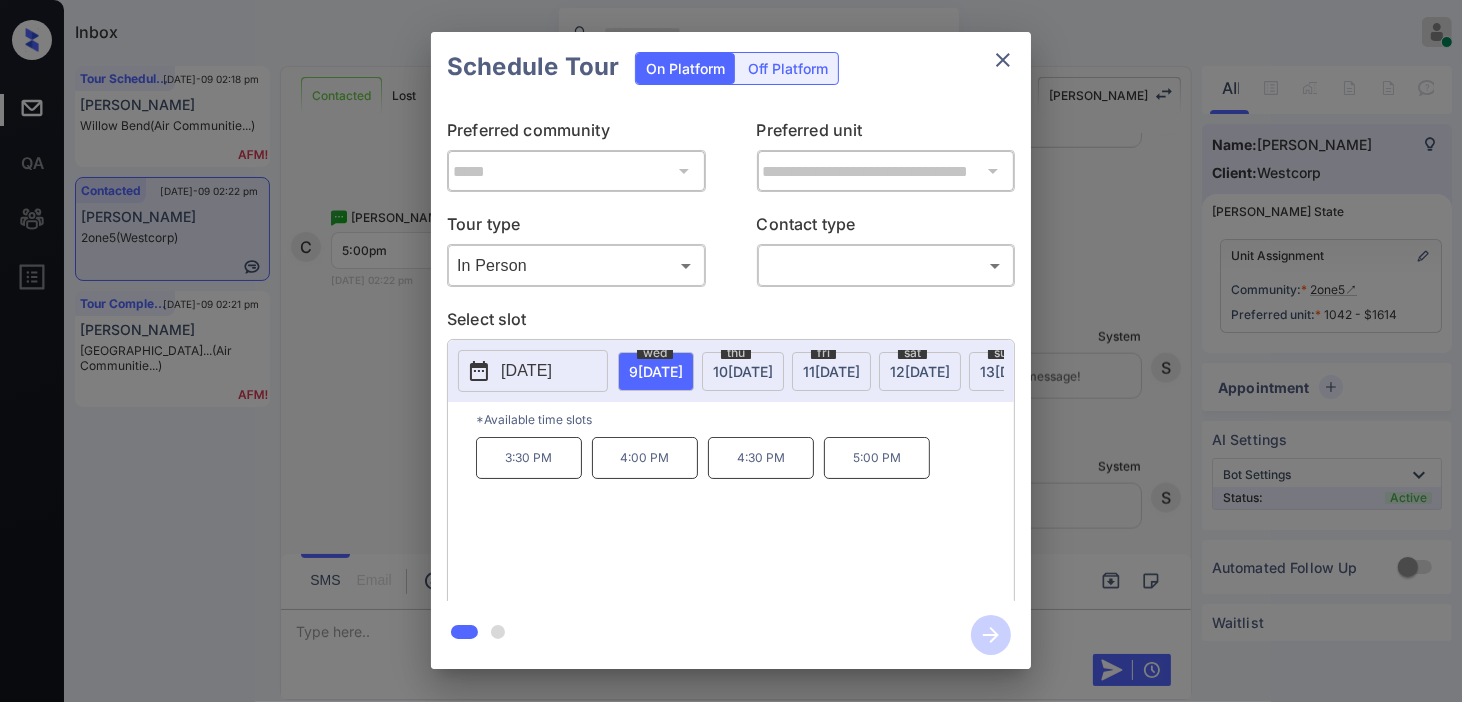 click on "**********" at bounding box center [731, 350] 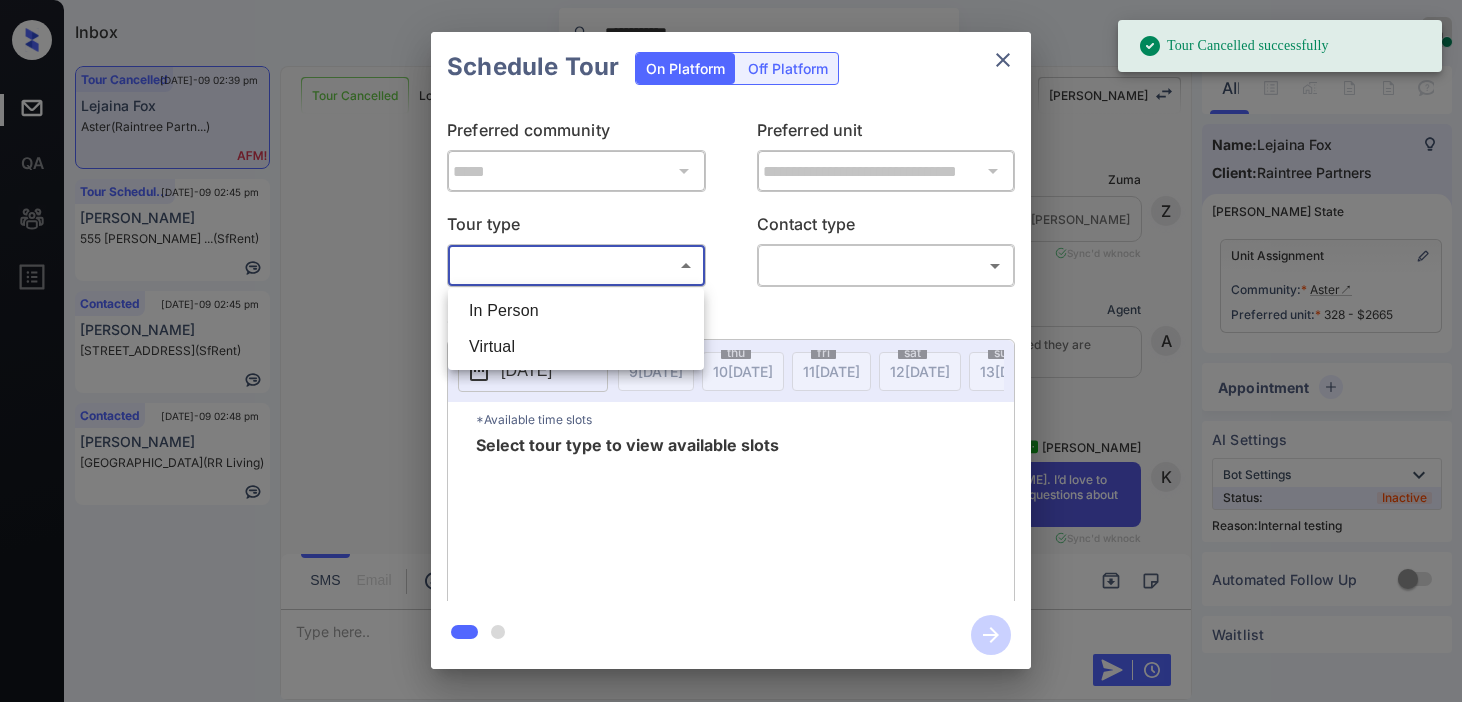 click on "In Person Virtual" at bounding box center (576, 329) 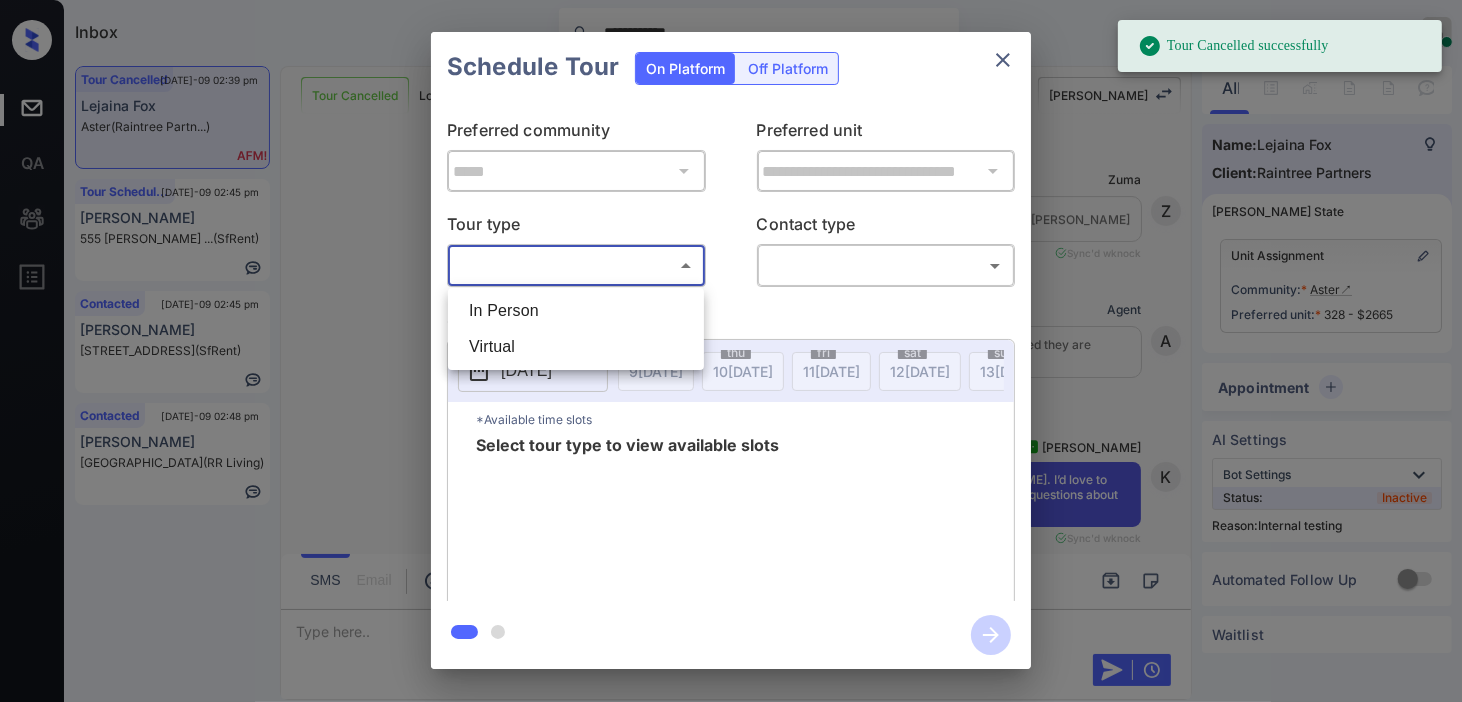 scroll, scrollTop: 8305, scrollLeft: 0, axis: vertical 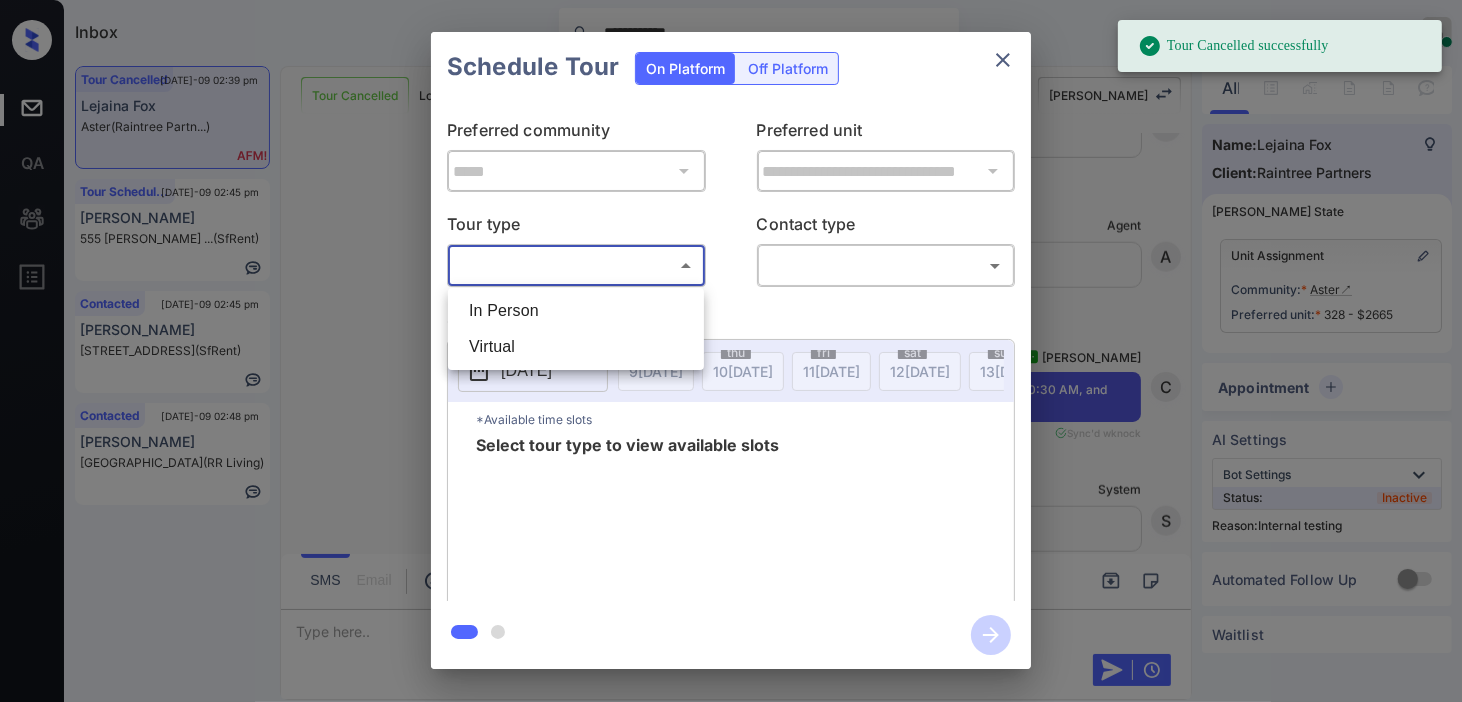 click on "In Person" at bounding box center (576, 311) 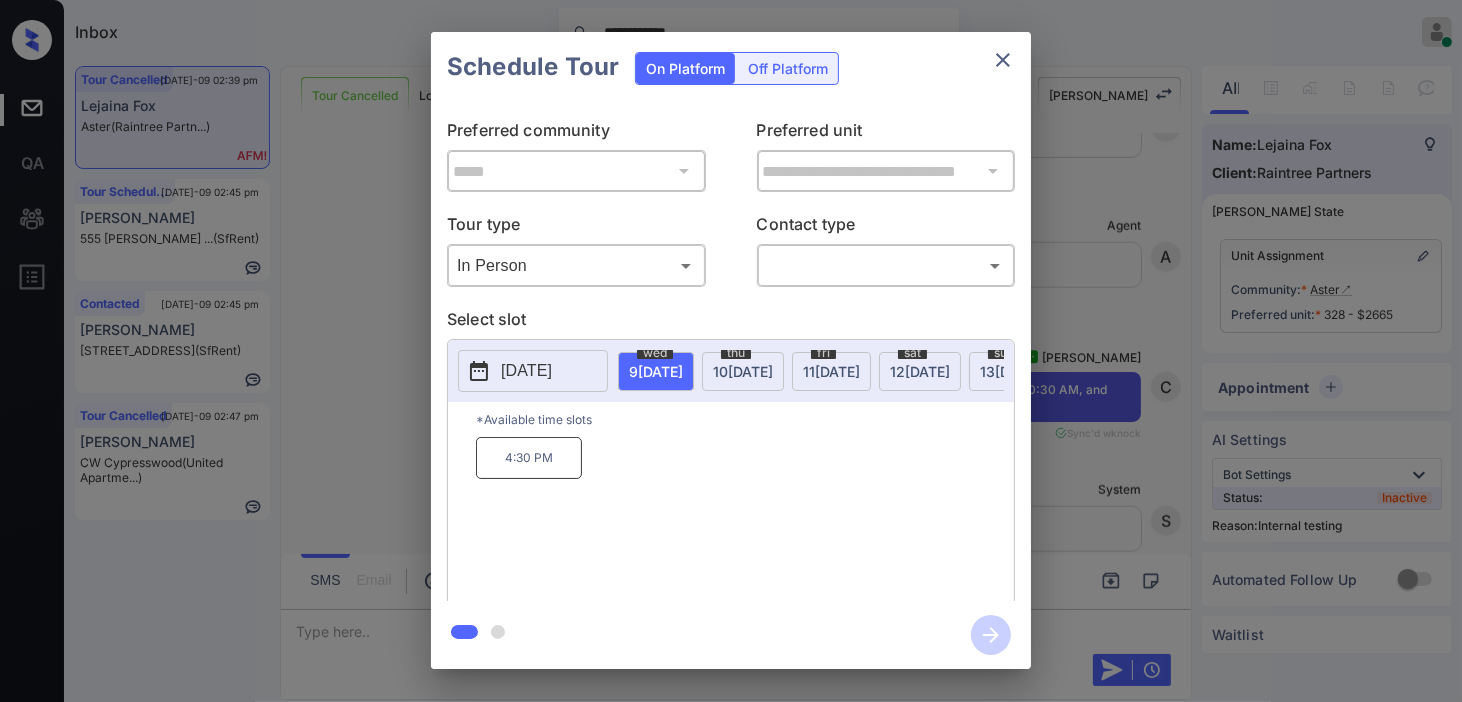 click on "[DATE]" at bounding box center (656, 371) 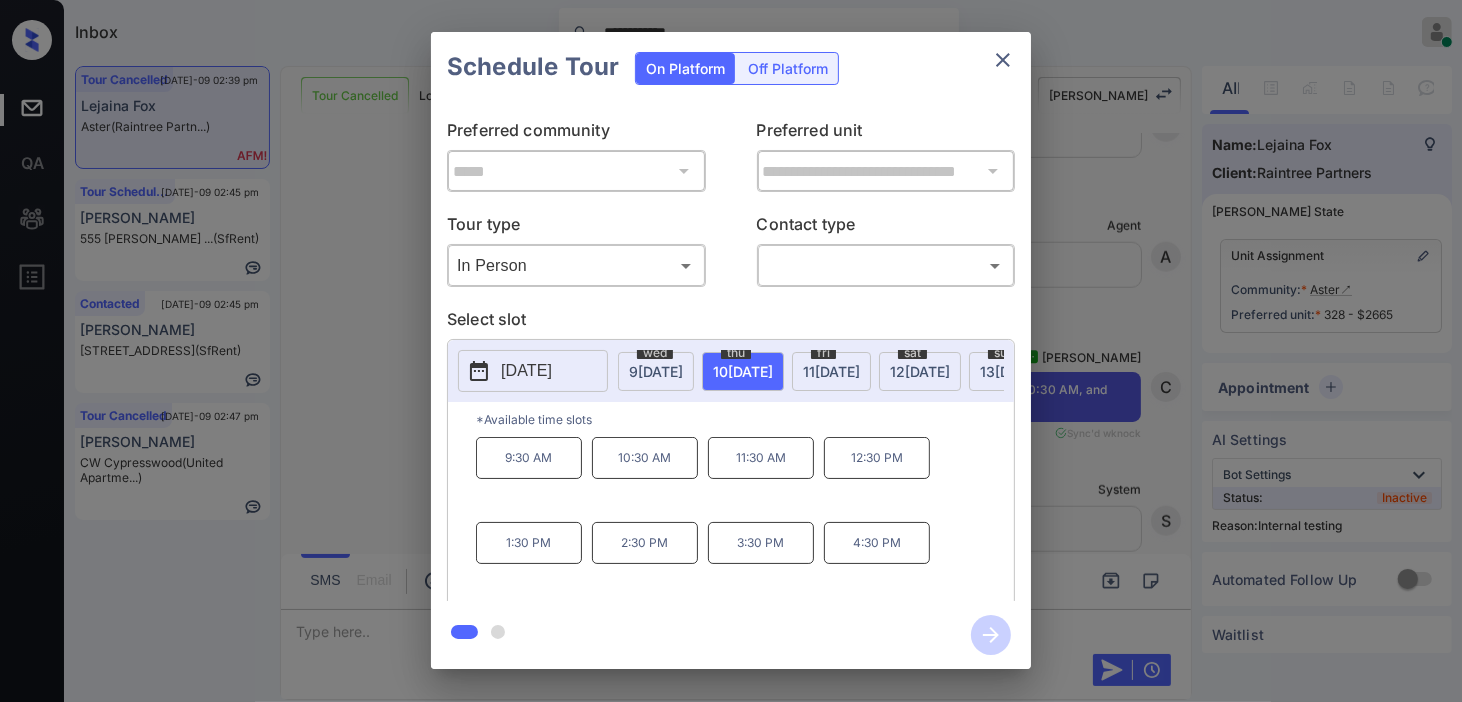 click on "**********" at bounding box center (731, 350) 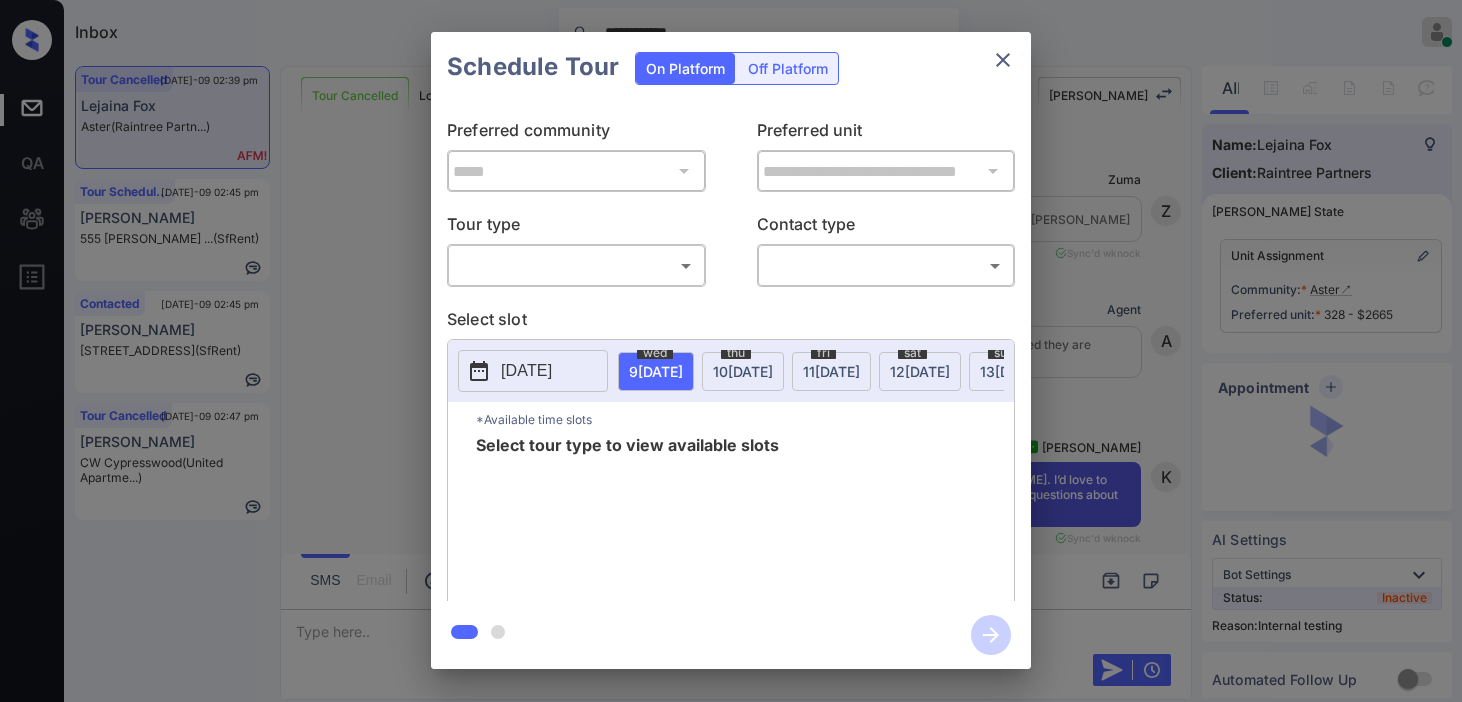 click on "**********" at bounding box center (731, 351) 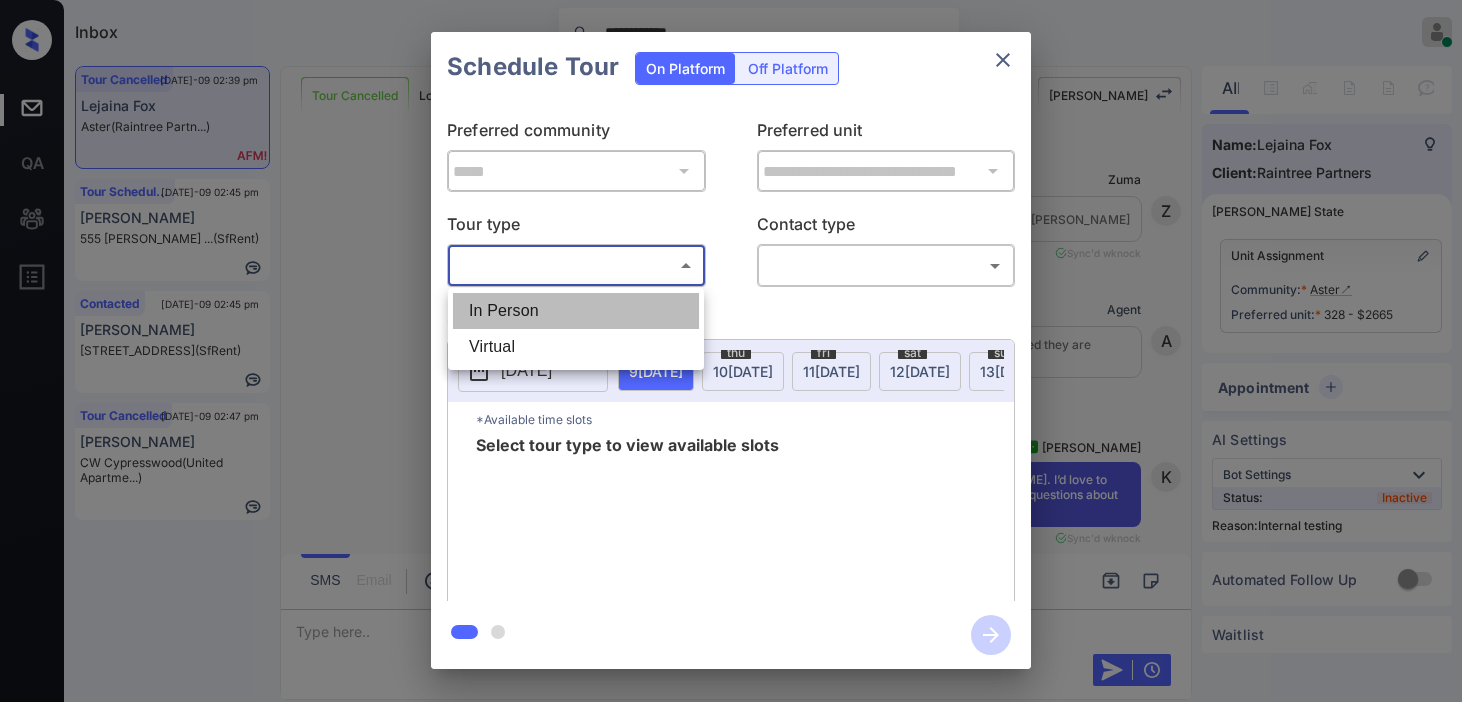 scroll, scrollTop: 0, scrollLeft: 0, axis: both 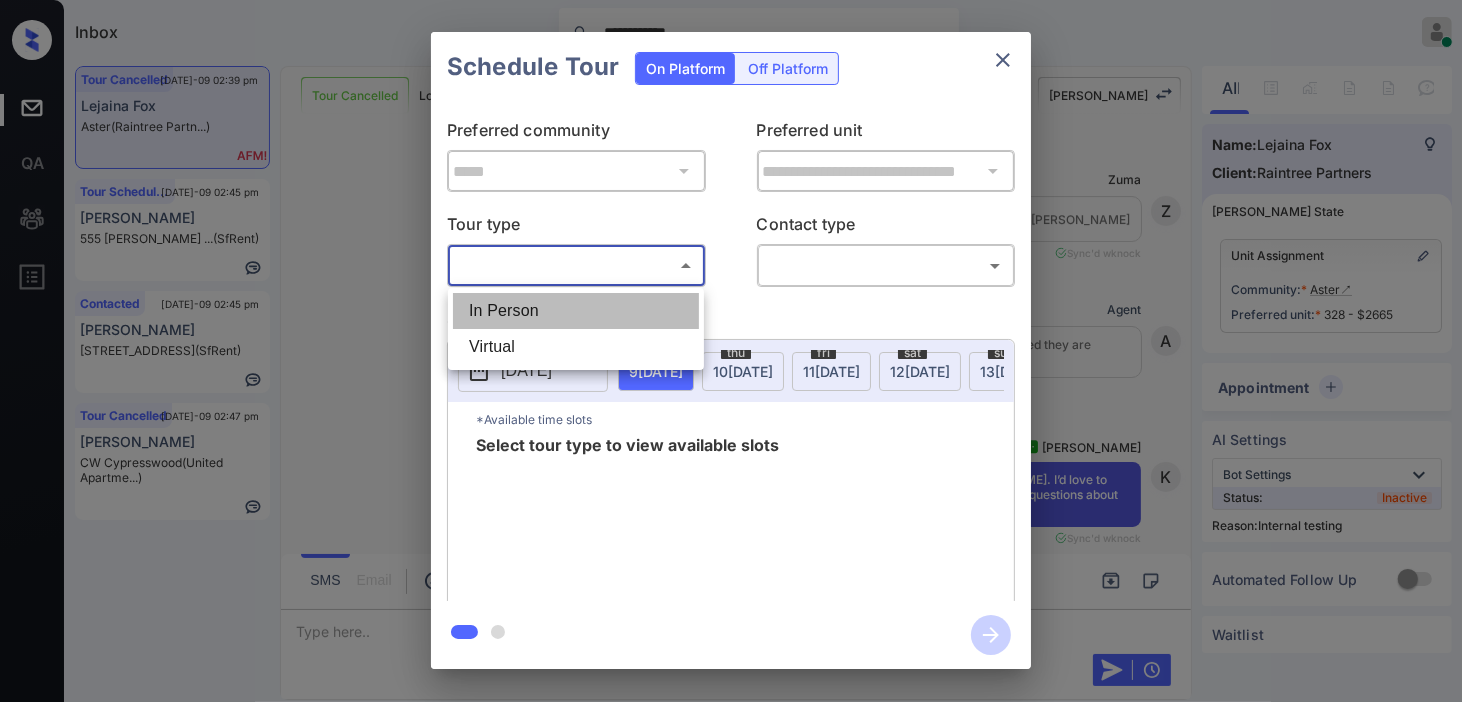 click on "In Person" at bounding box center [576, 311] 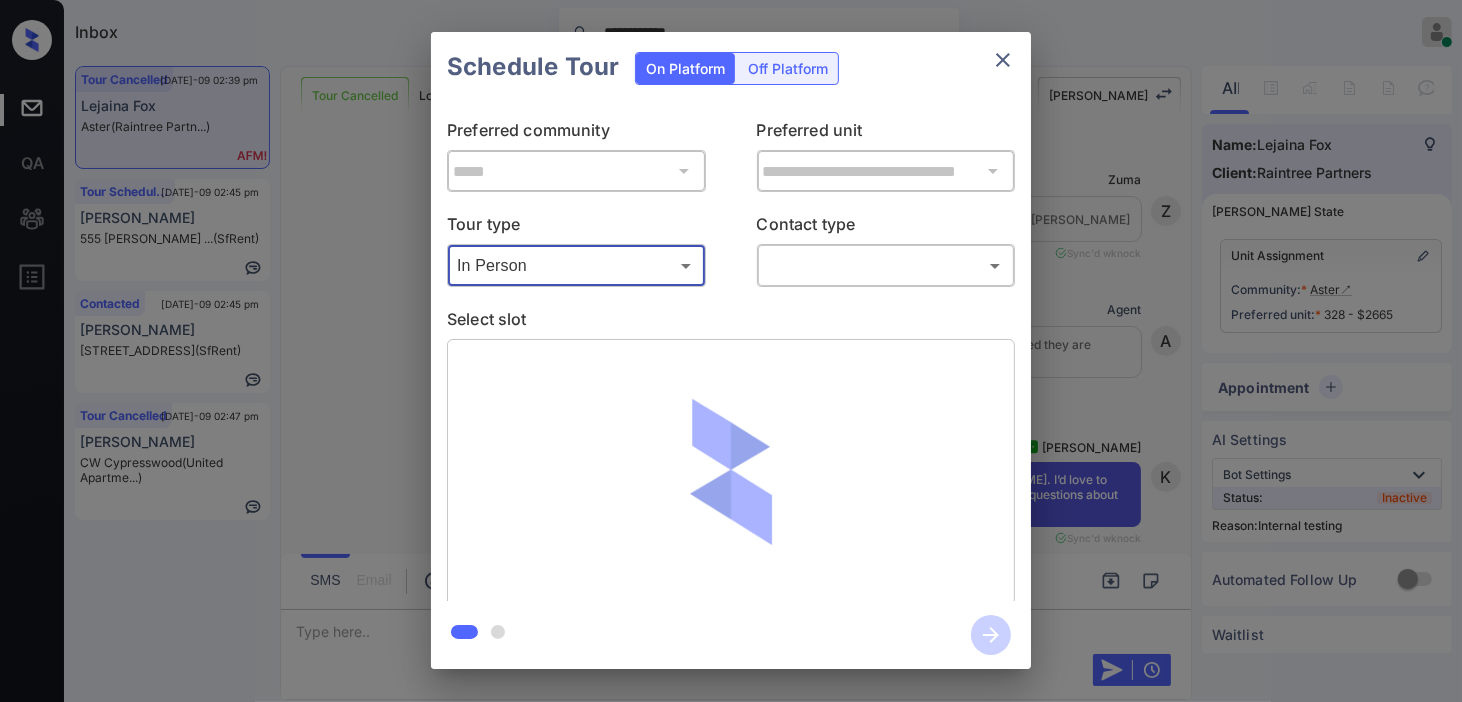scroll, scrollTop: 8416, scrollLeft: 0, axis: vertical 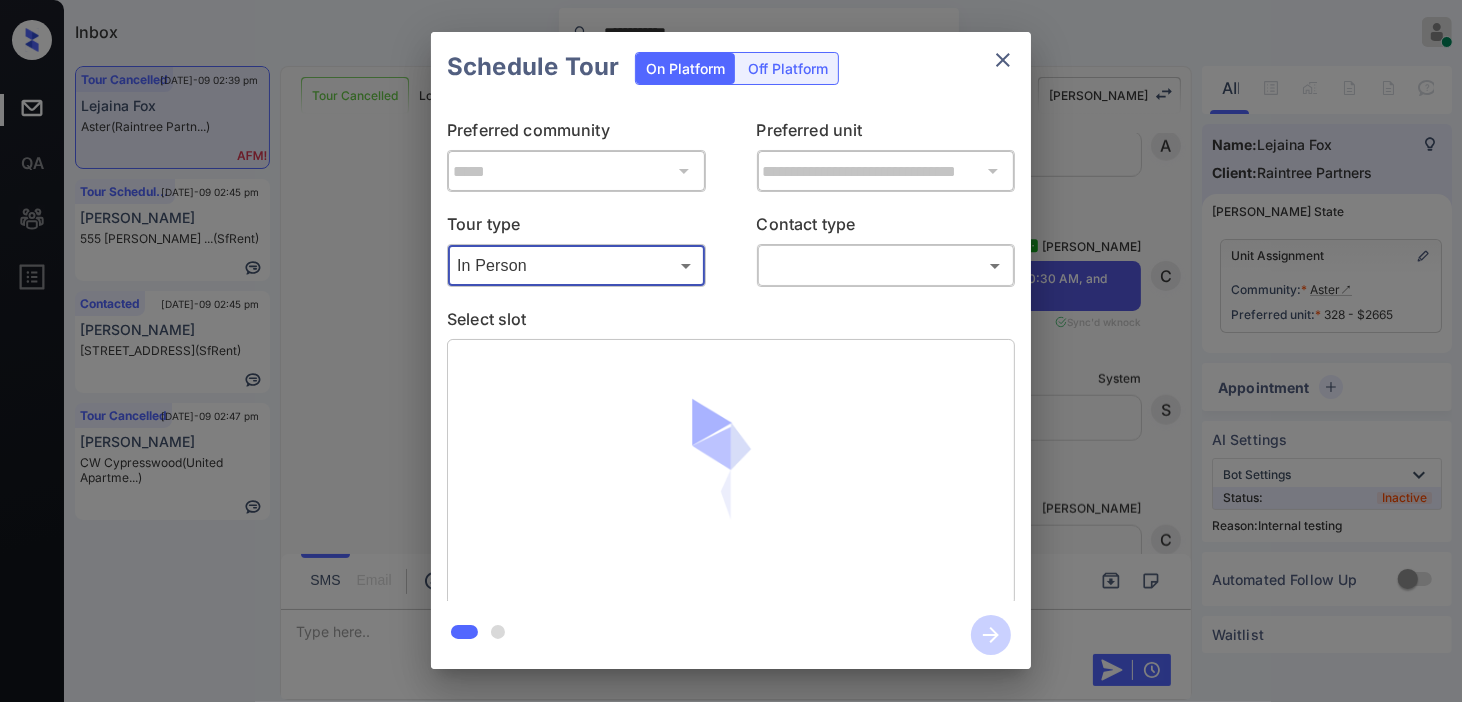 click on "**********" at bounding box center [731, 351] 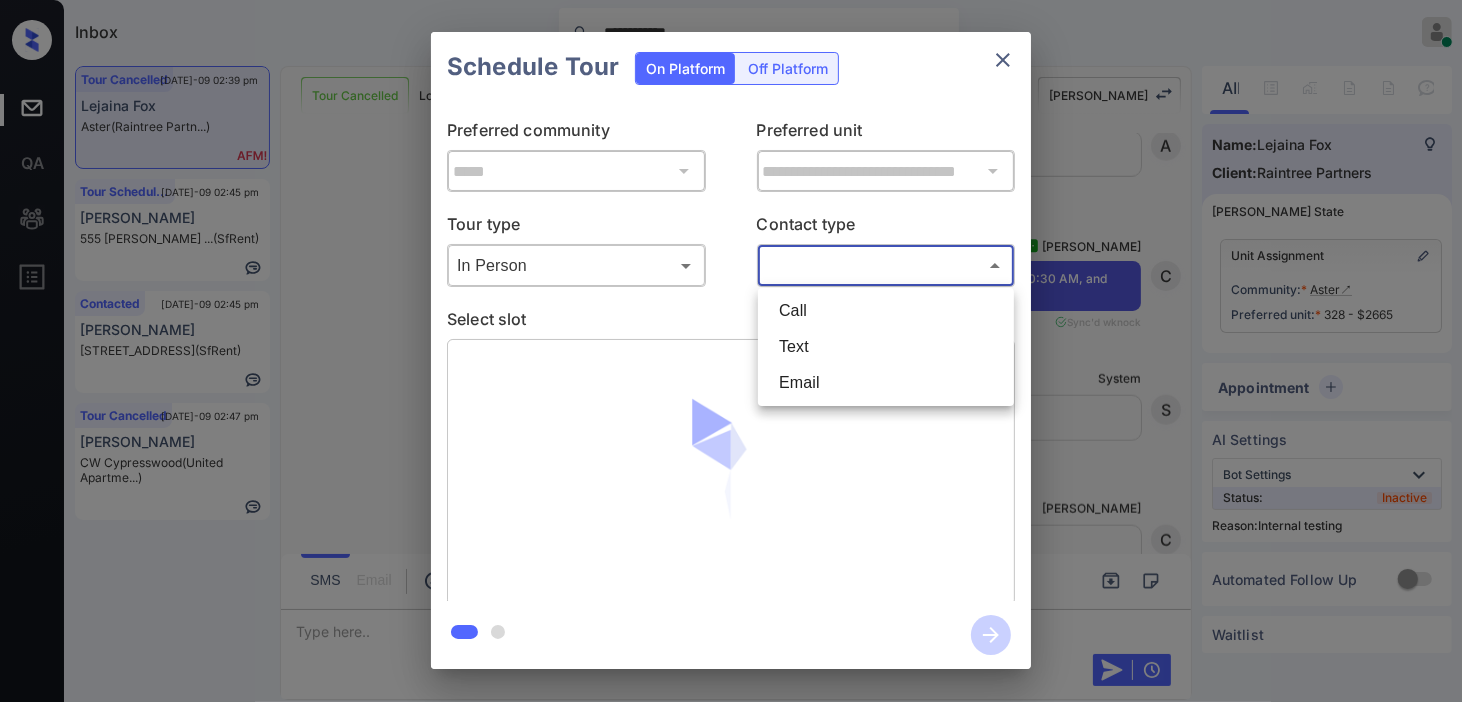 click on "Text" at bounding box center (886, 347) 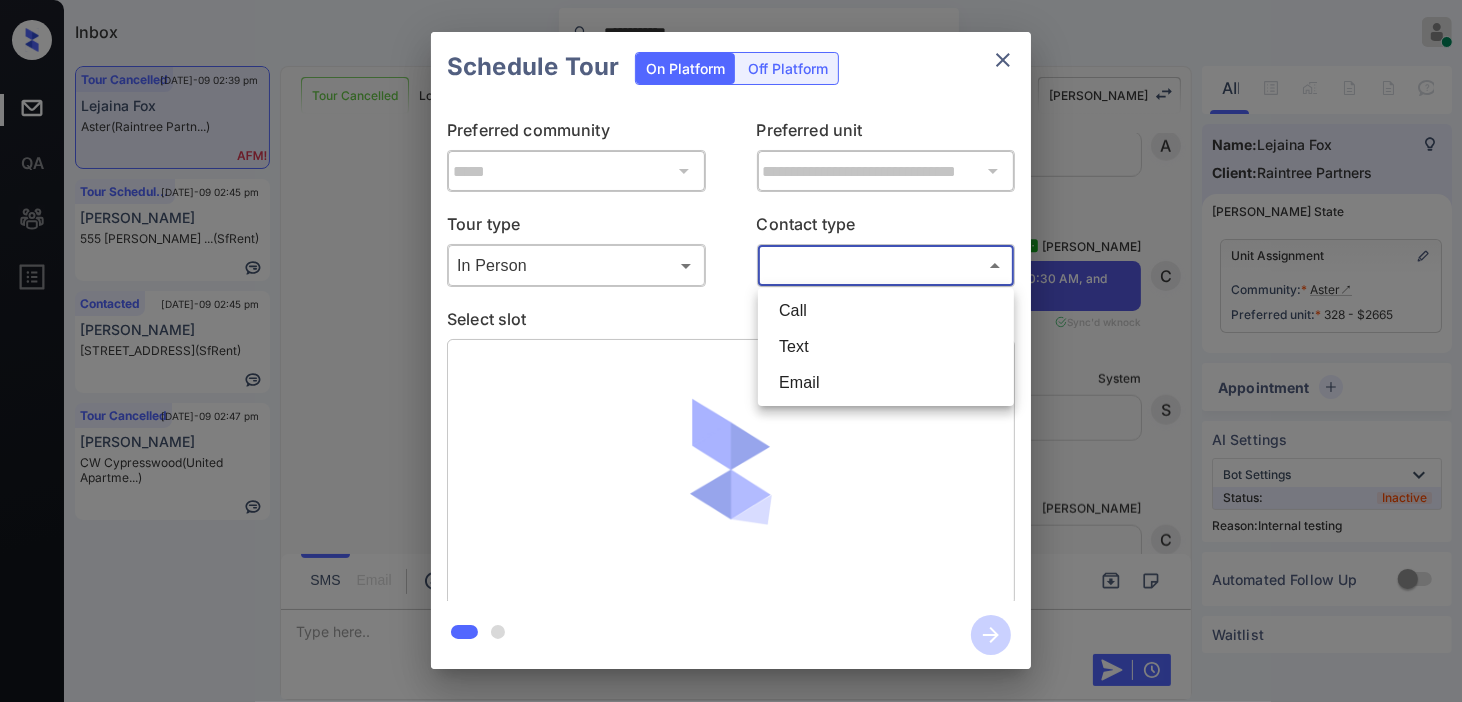 type on "****" 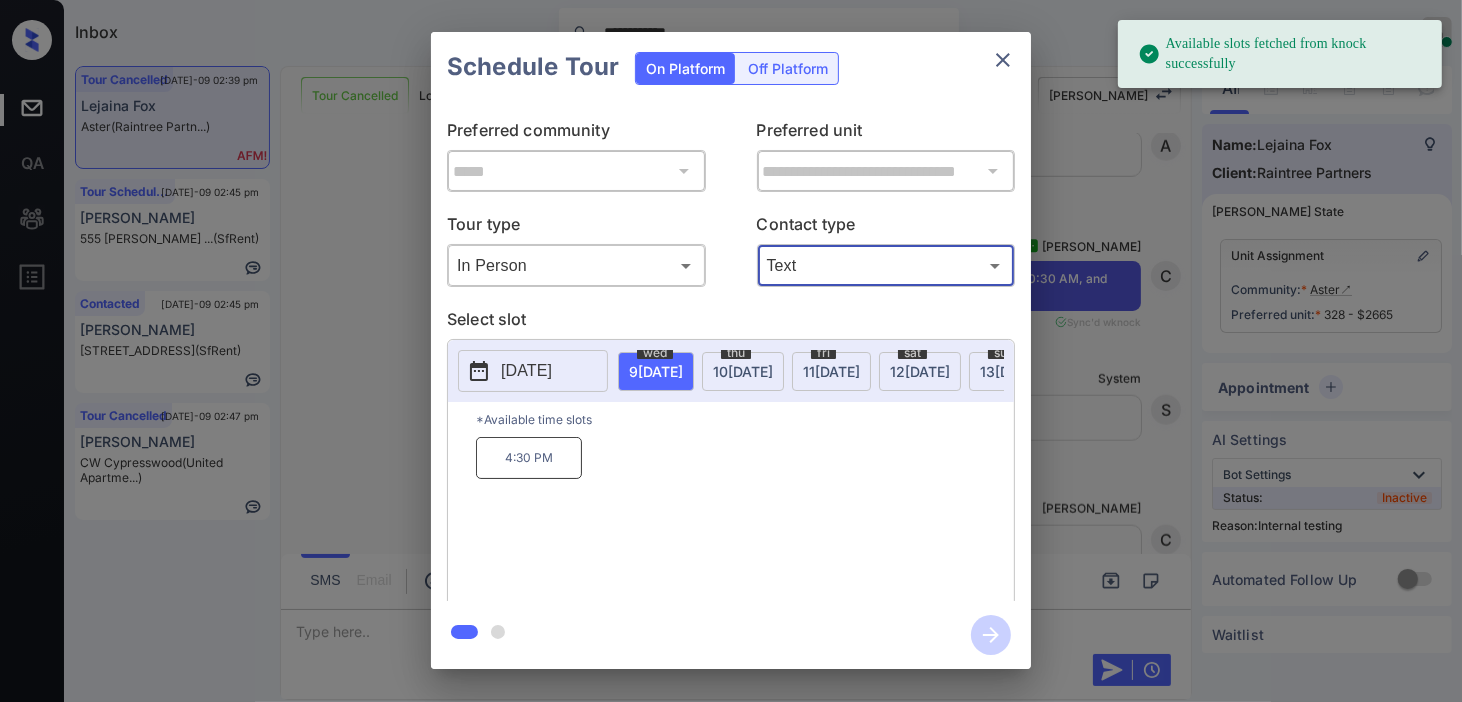 click on "[DATE]" at bounding box center [656, 371] 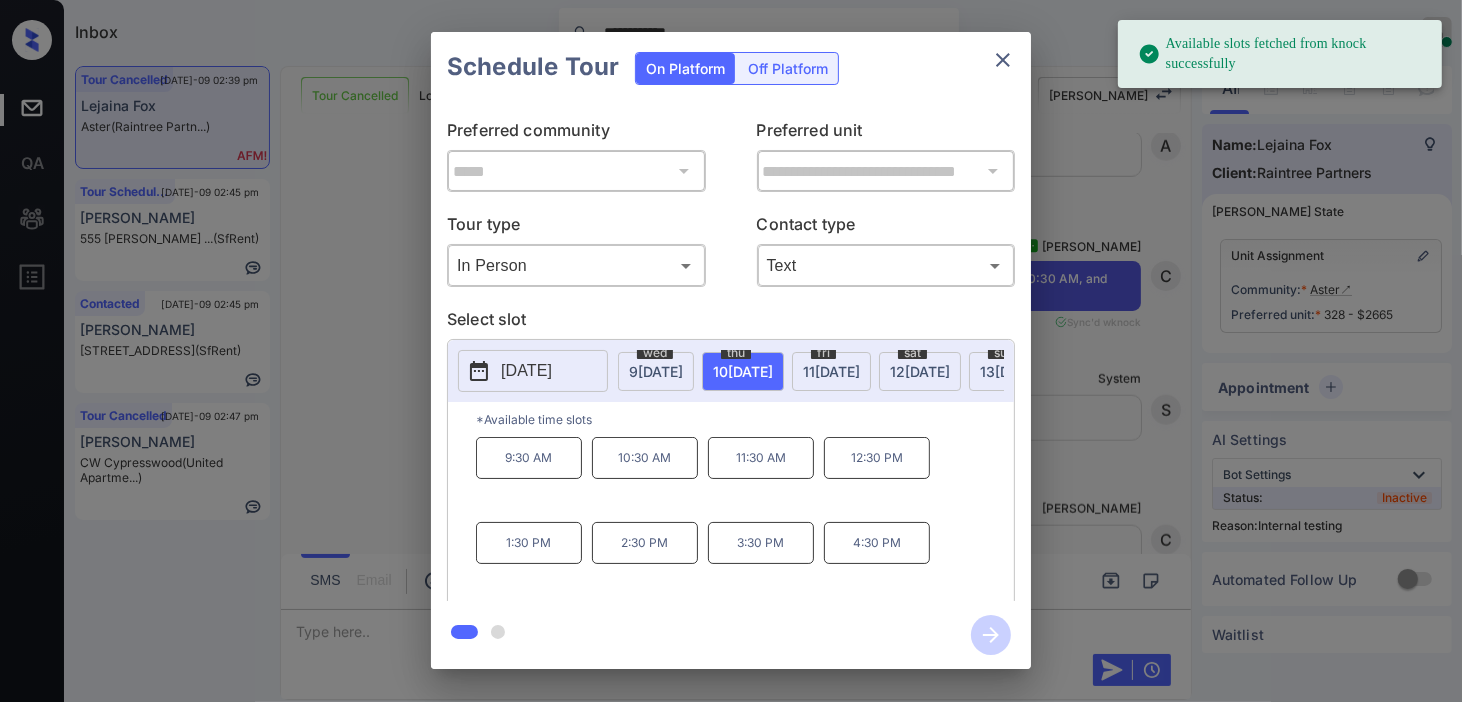 click on "11:30 AM" at bounding box center [761, 458] 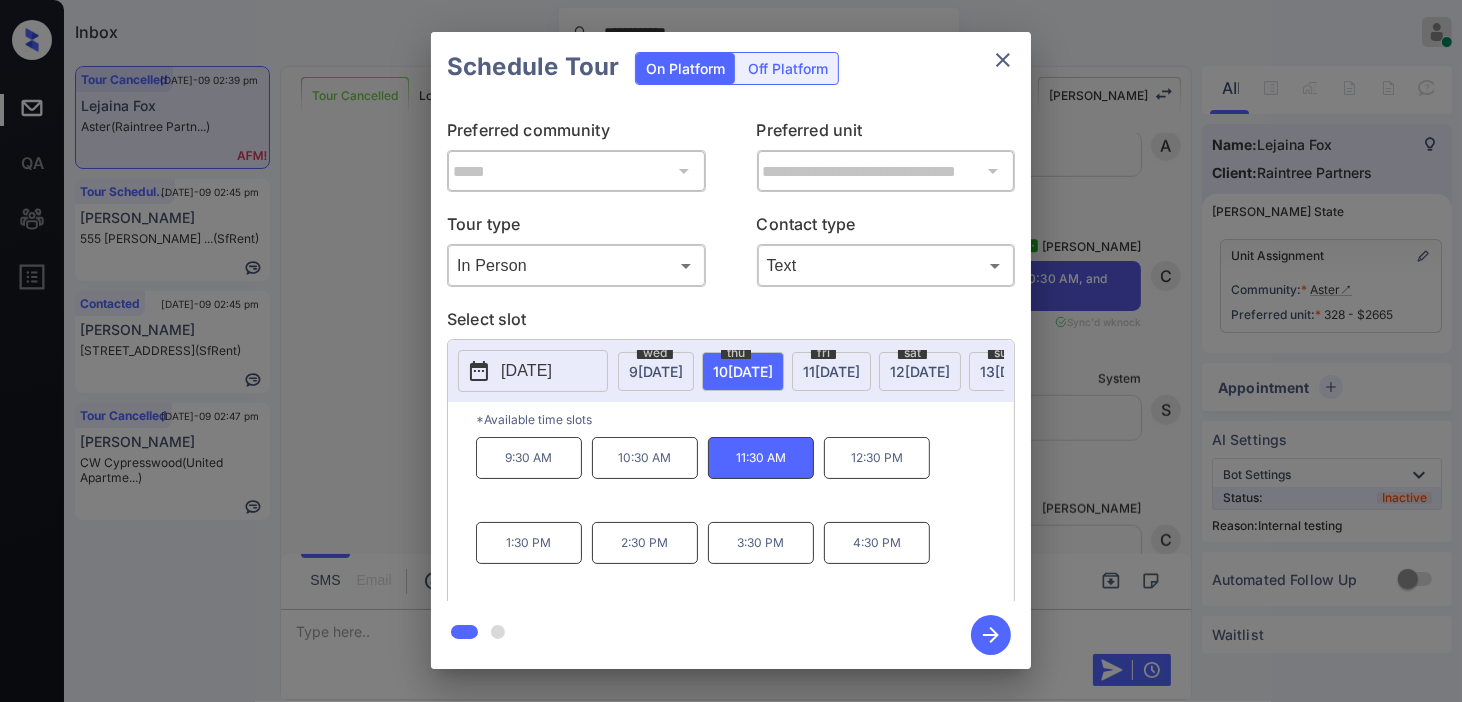 click 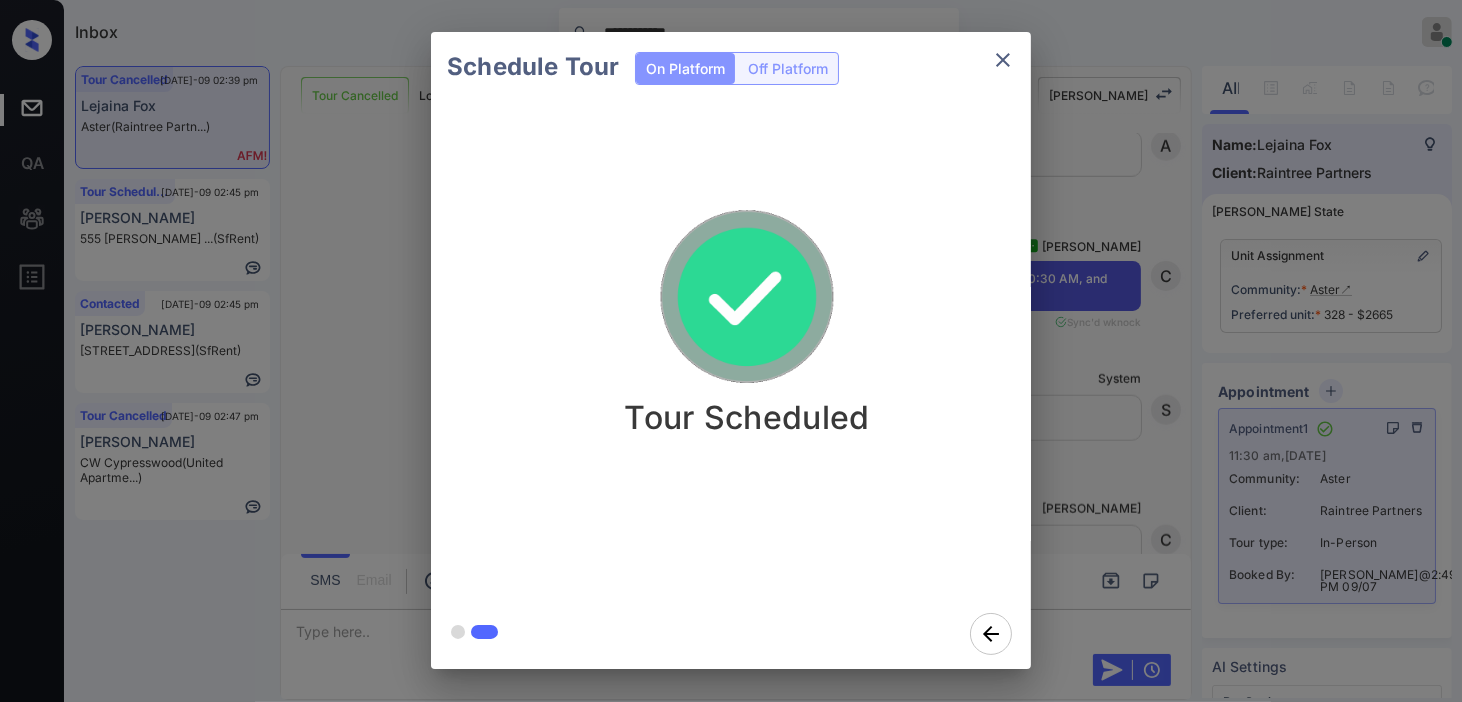 click on "Schedule Tour On Platform Off Platform Tour Scheduled" at bounding box center [731, 350] 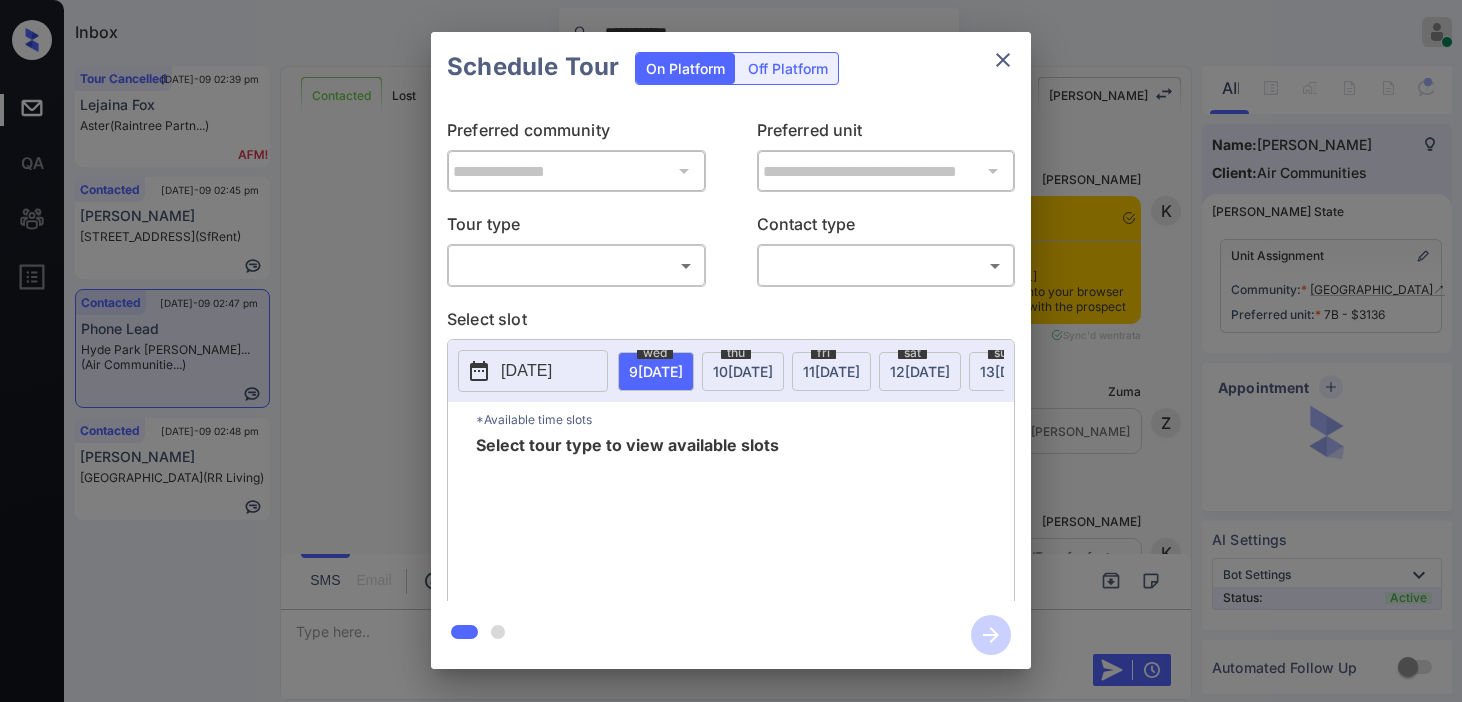 click on "**********" at bounding box center (731, 351) 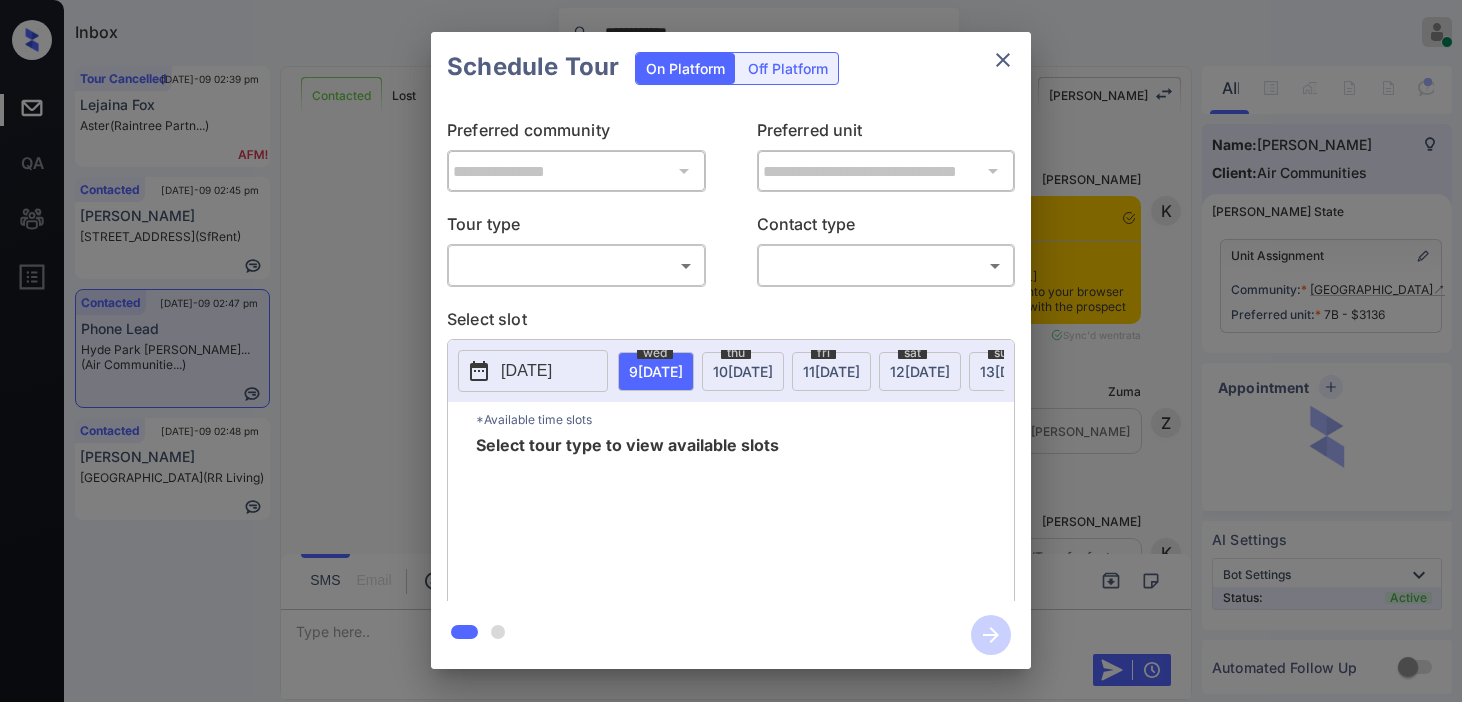 type on "********" 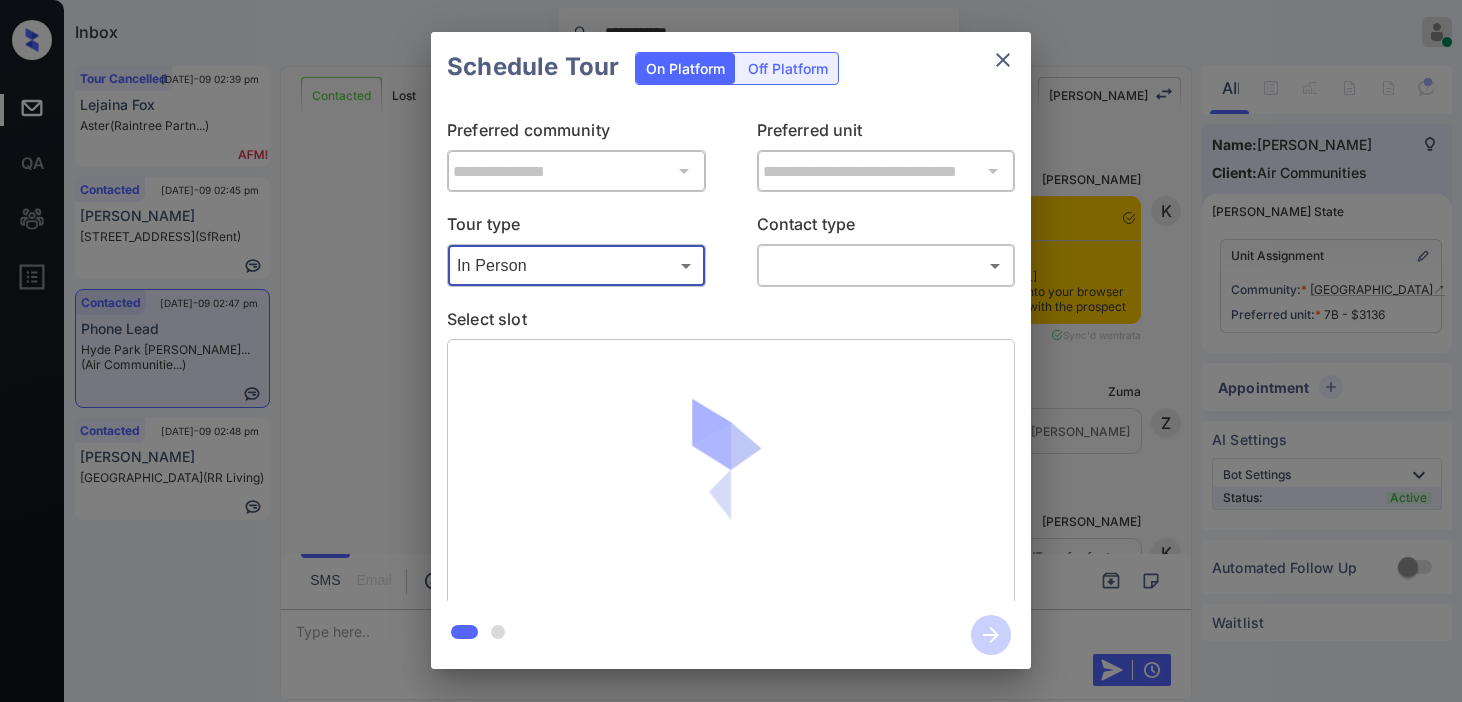 scroll, scrollTop: 0, scrollLeft: 0, axis: both 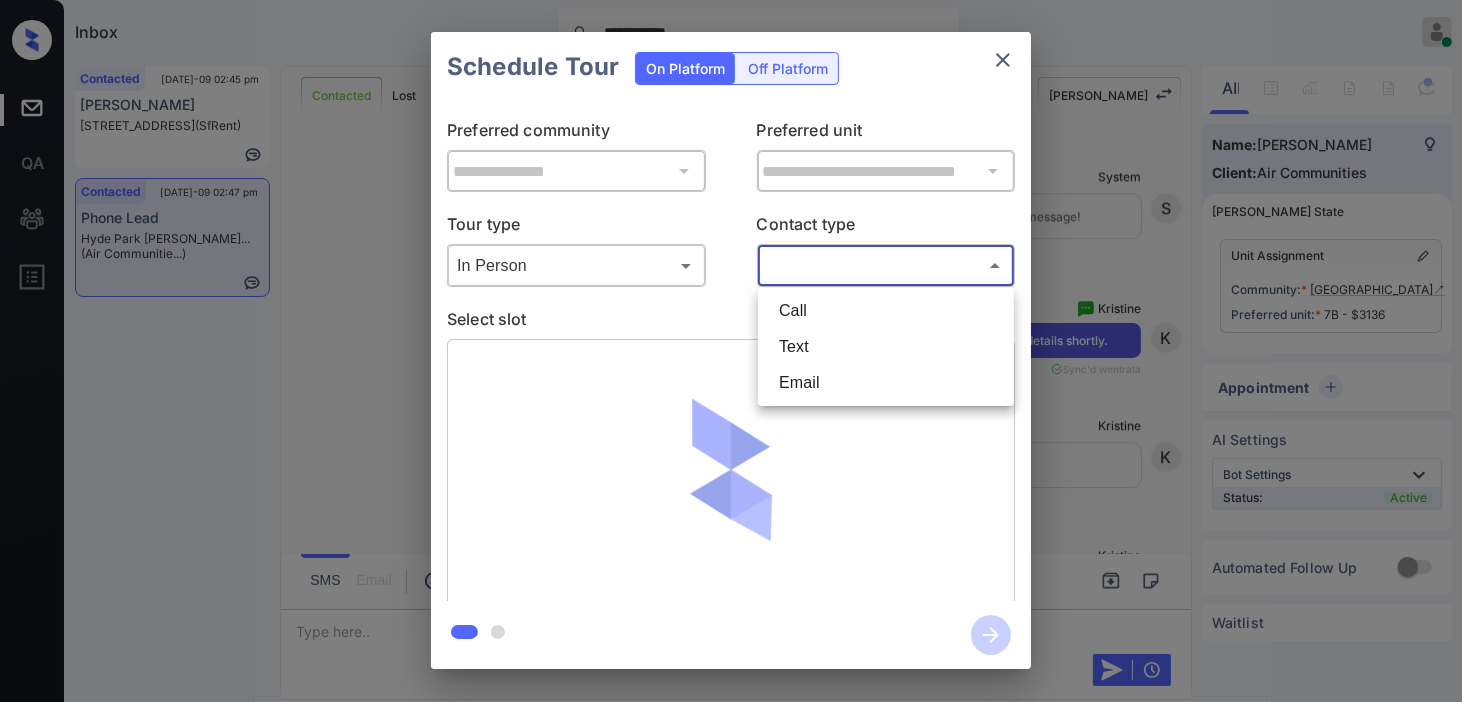 click on "**********" at bounding box center [731, 351] 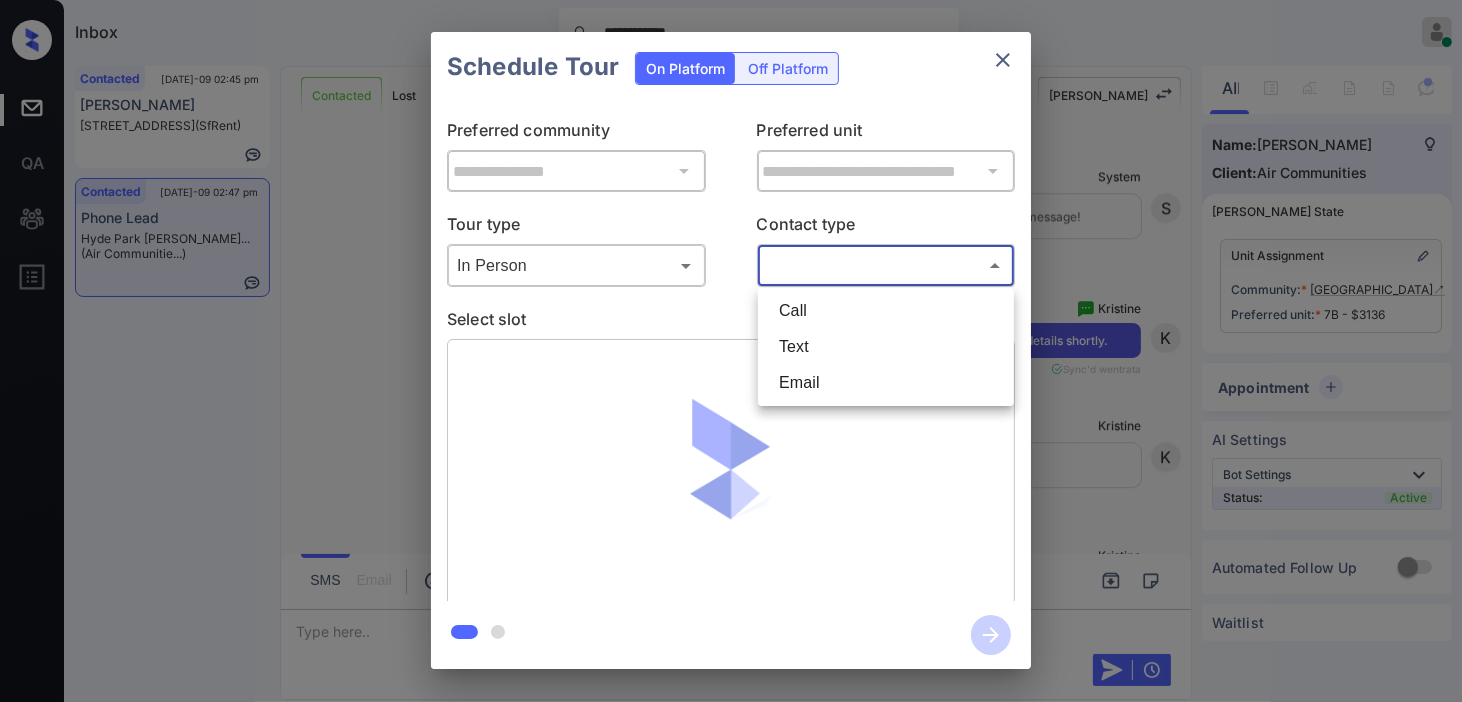 click on "Text" at bounding box center [886, 347] 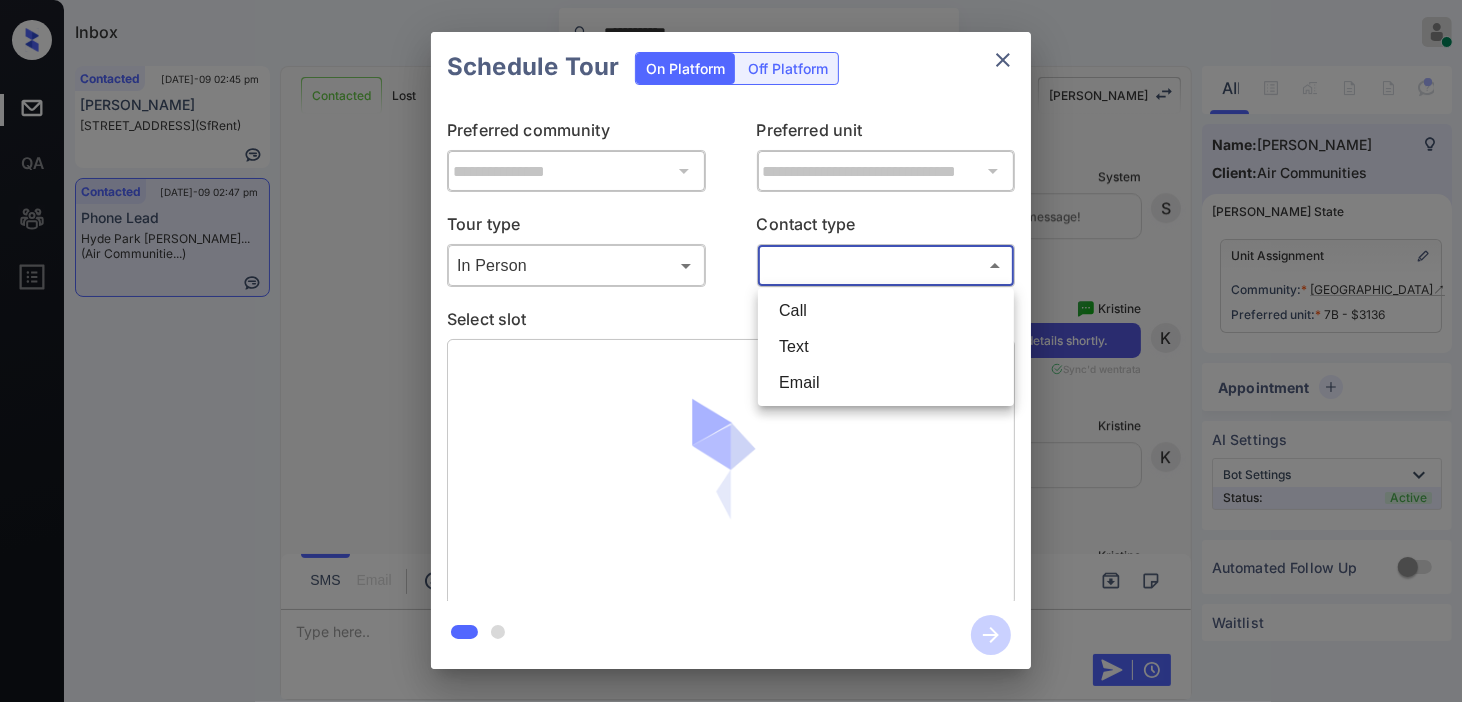 type on "****" 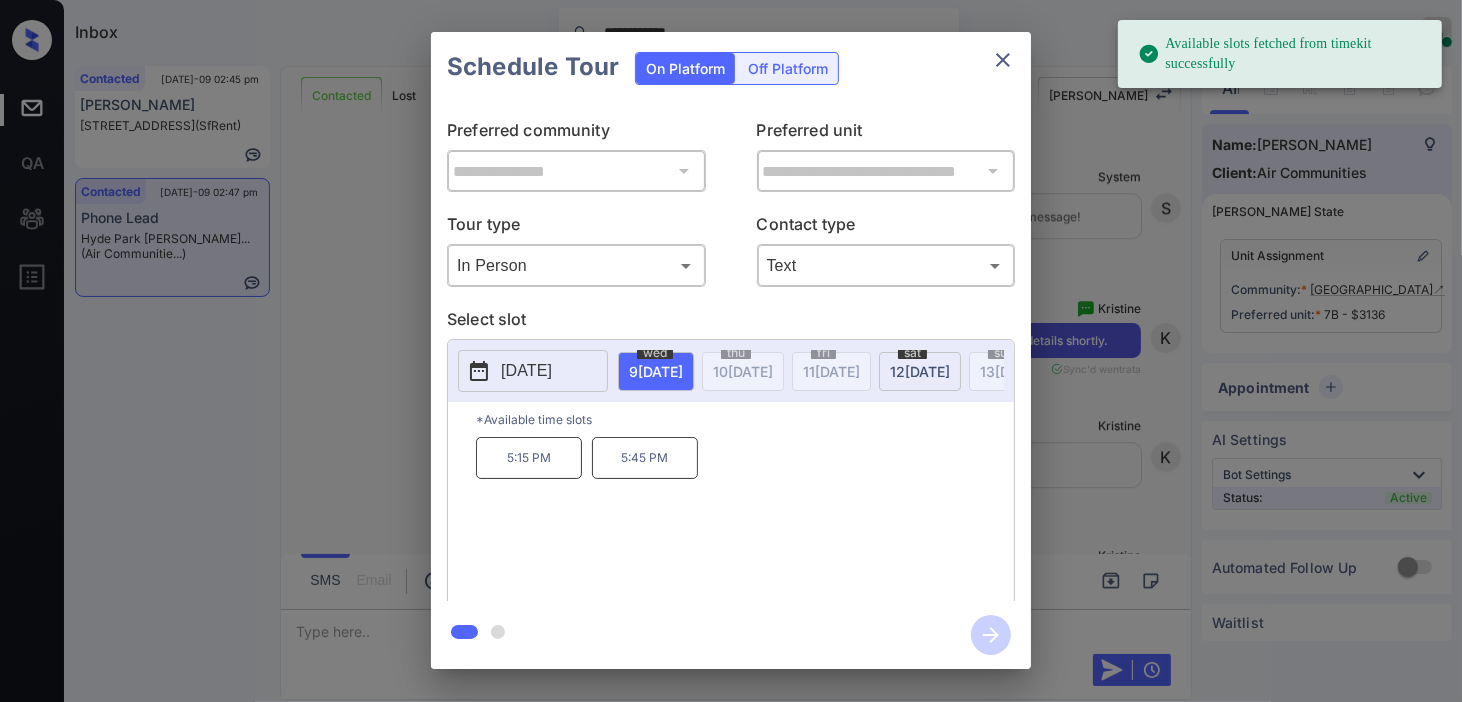 click on "[DATE]" at bounding box center [526, 371] 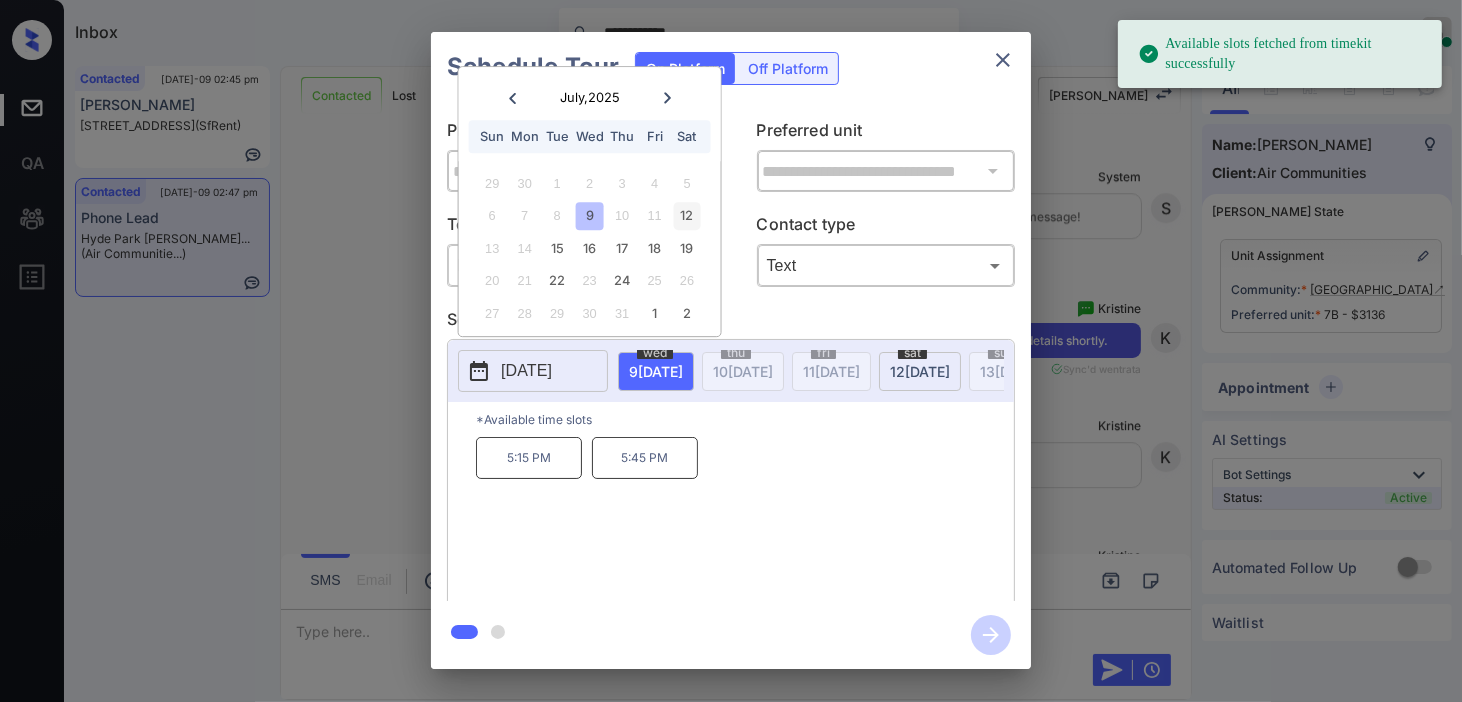 click on "12" at bounding box center [686, 216] 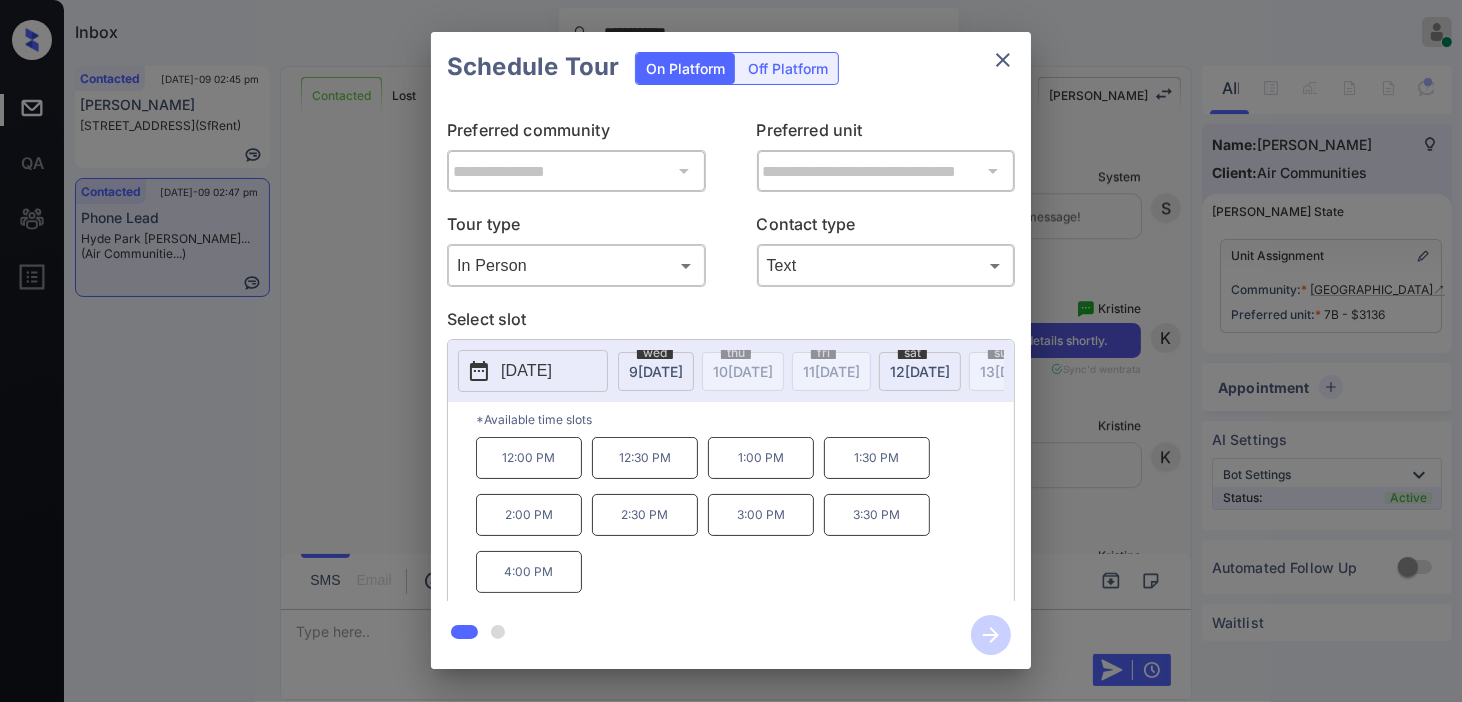 click on "12:00 PM" at bounding box center (529, 458) 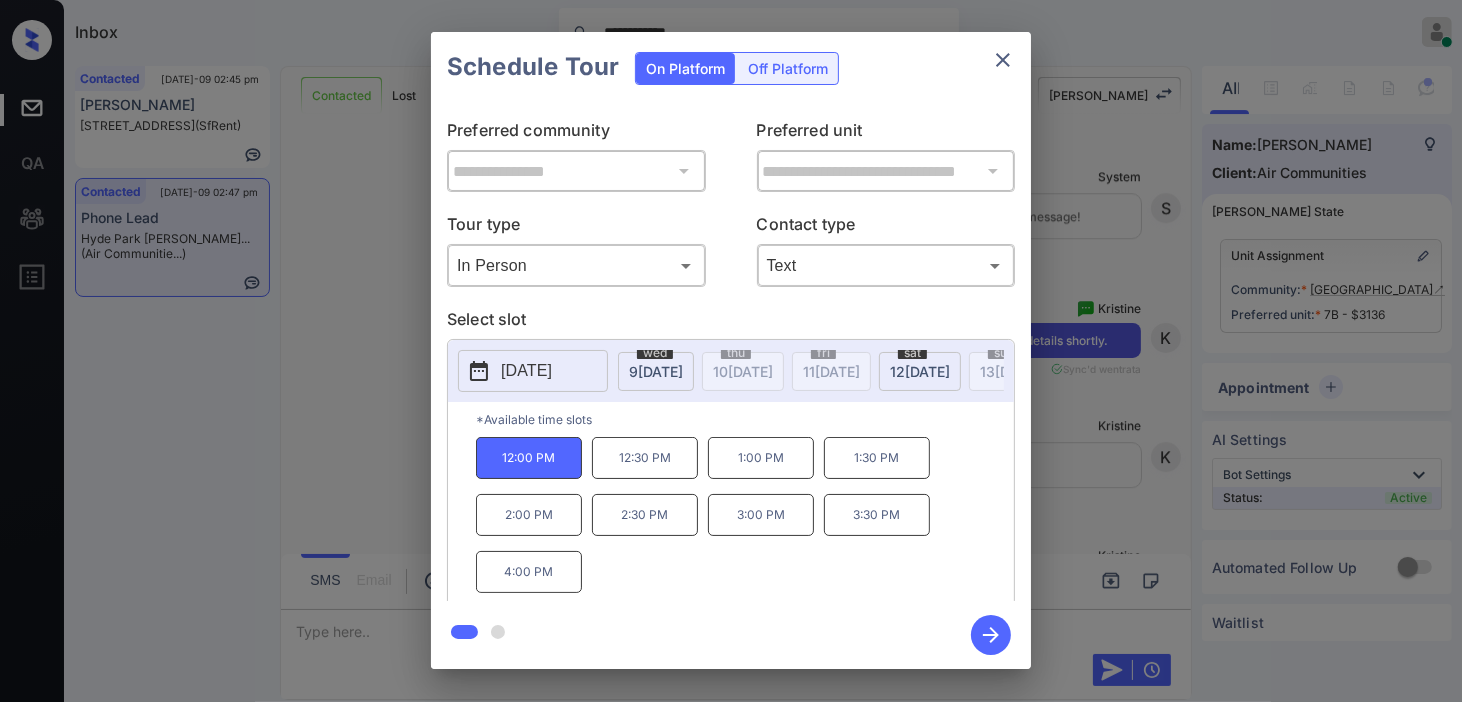 click 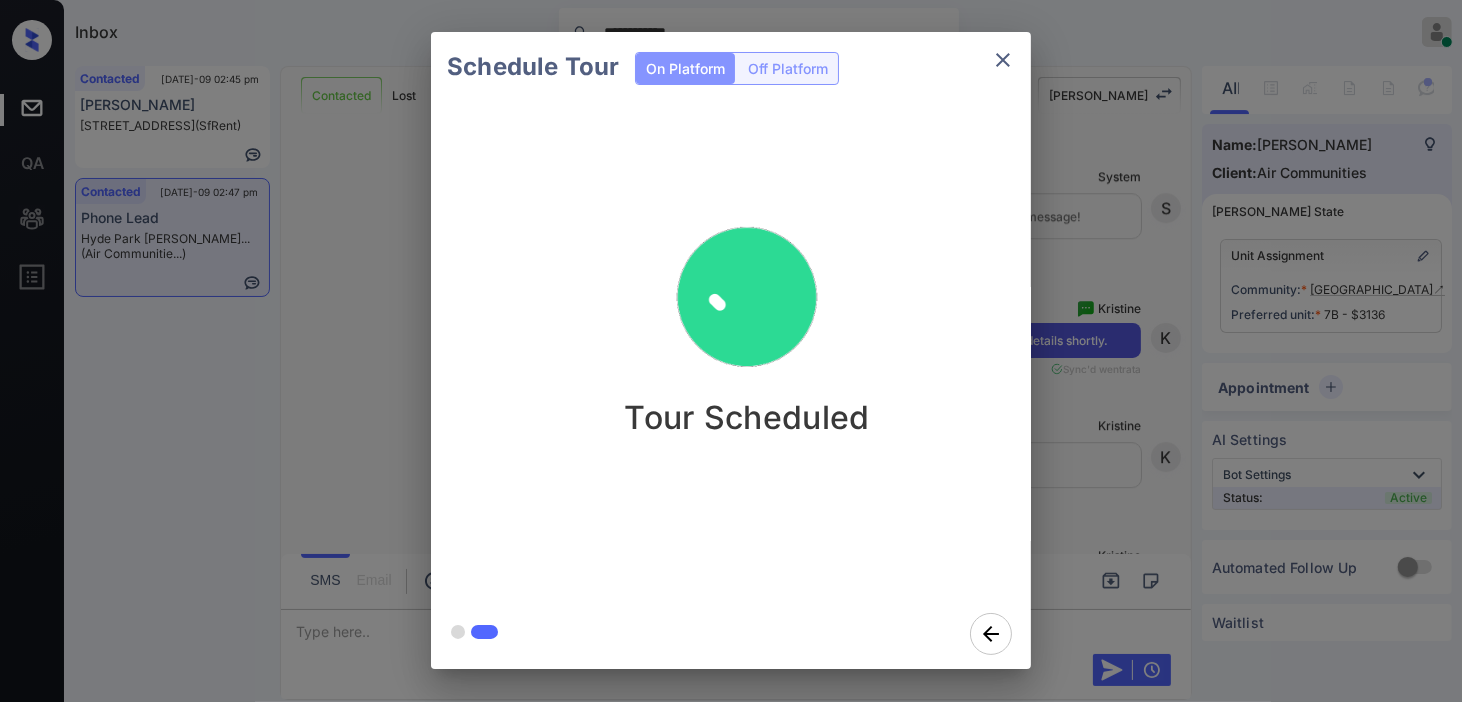 drag, startPoint x: 1110, startPoint y: 454, endPoint x: 1110, endPoint y: 433, distance: 21 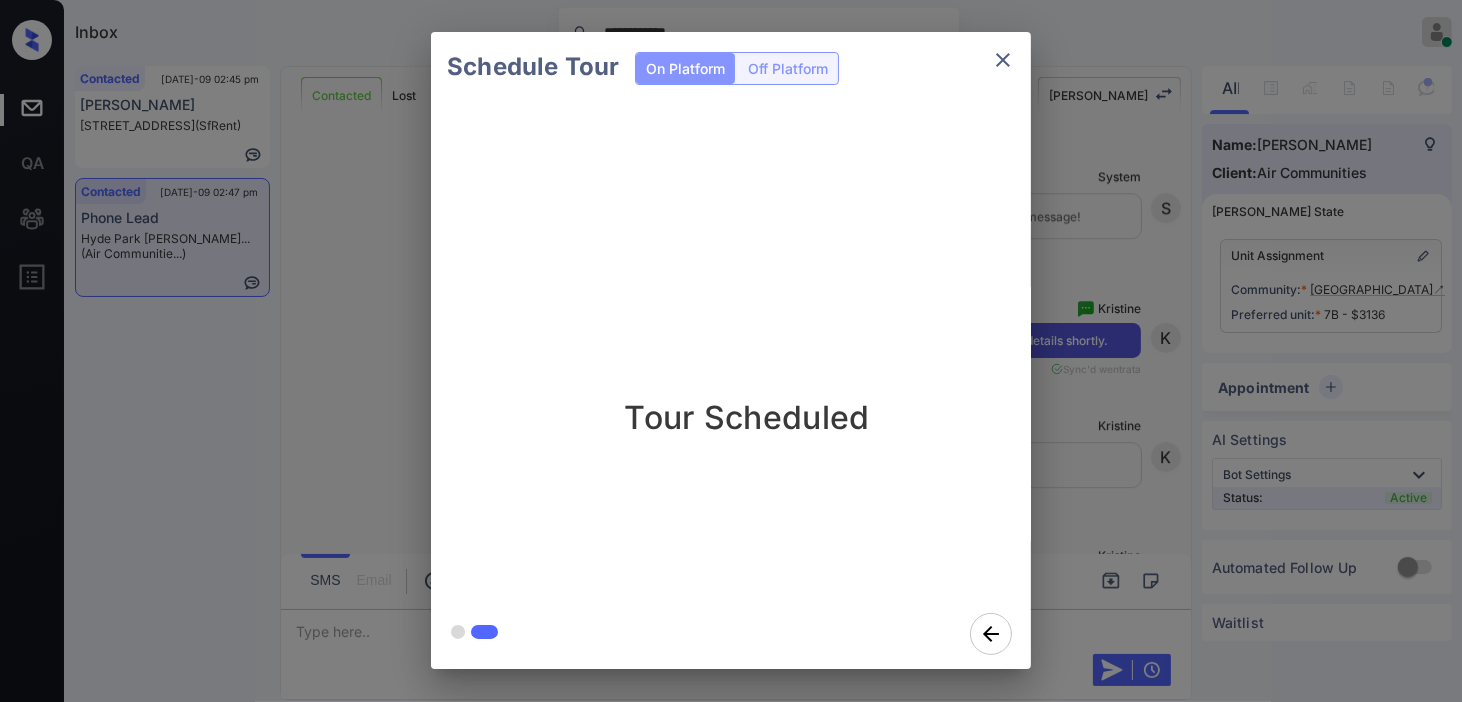 click on "Schedule Tour On Platform Off Platform Tour Scheduled" at bounding box center (731, 350) 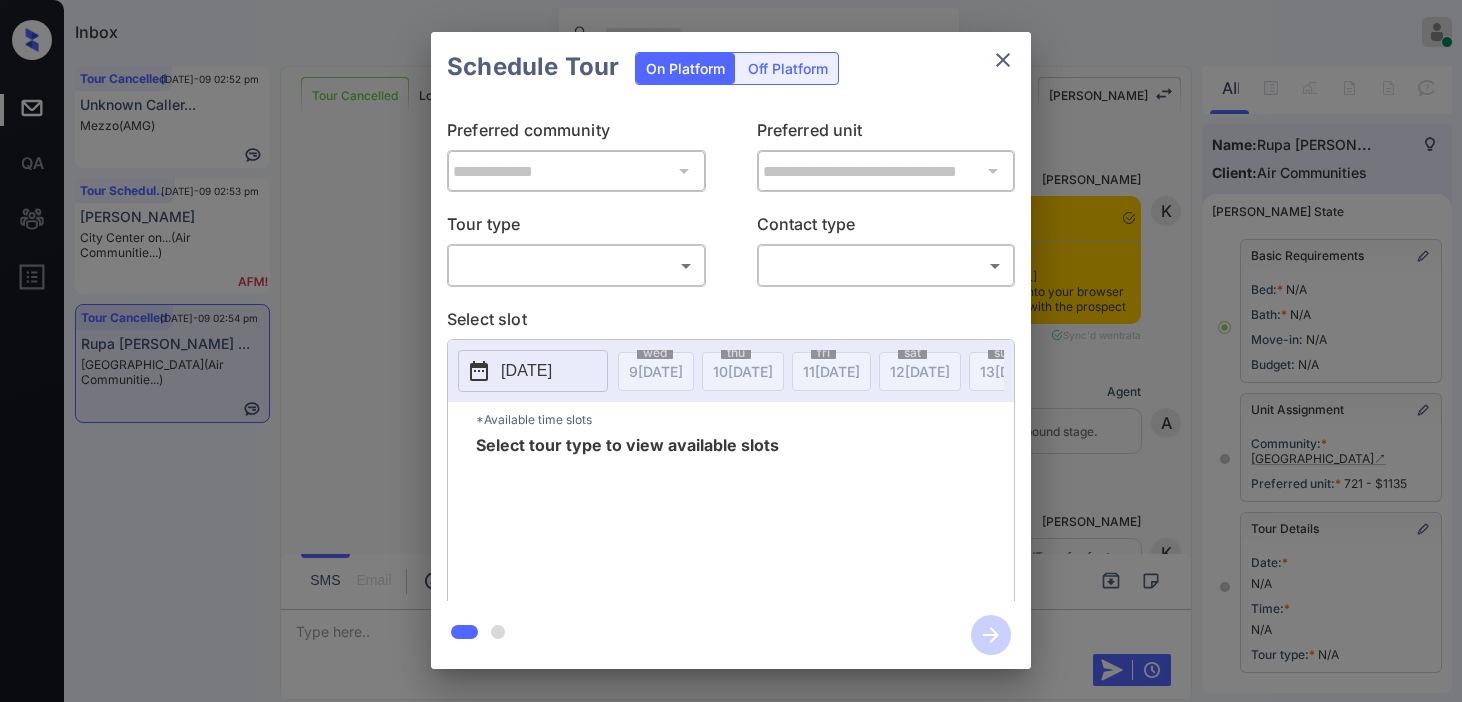scroll, scrollTop: 0, scrollLeft: 0, axis: both 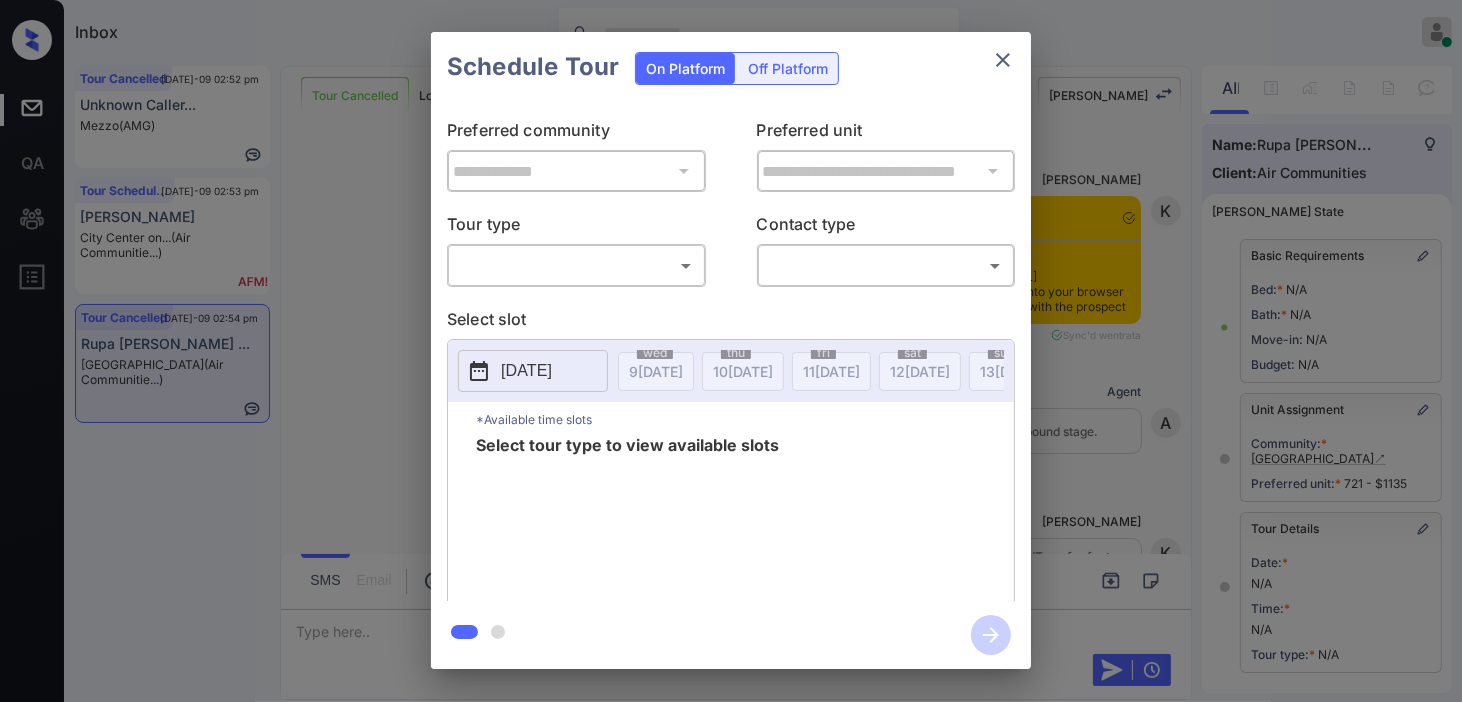 click on "Inbox [PERSON_NAME] Online Set yourself   offline Set yourself   on break Profile Switch to  dark  mode Sign out Tour Cancelled [DATE]-09 02:52 pm   Unknown Caller... Mezzo  (AMG) Tour Scheduled [DATE]-09 02:53 pm   [PERSON_NAME][GEOGRAPHIC_DATA] on...  (Air Communitie...) Tour Cancelled [DATE]-09 02:54 pm   Rupa [PERSON_NAME] ... Chestnut Hall  (Air Communitie...) Tour Cancelled Lost Lead Sentiment: Angry Upon sliding the acknowledgement:  Lead will move to lost stage. * ​ SMS and call option will be set to opt out. AFM will be turned off for the lead. Kelsey New Message Kelsey Notes Note: <a href="[URL][DOMAIN_NAME]">[URL][DOMAIN_NAME]</a> - Paste this link into your browser to view [PERSON_NAME] conversation with the prospect [DATE] 03:18 pm  Sync'd w  entrata K New Message Agent Lead created via ilsWebhook in Inbound stage. [DATE] 03:18 pm A New Message [PERSON_NAME] [DATE] 03:18 pm K New Message Zuma [DATE] 03:18 pm Z Agent A A" at bounding box center [731, 351] 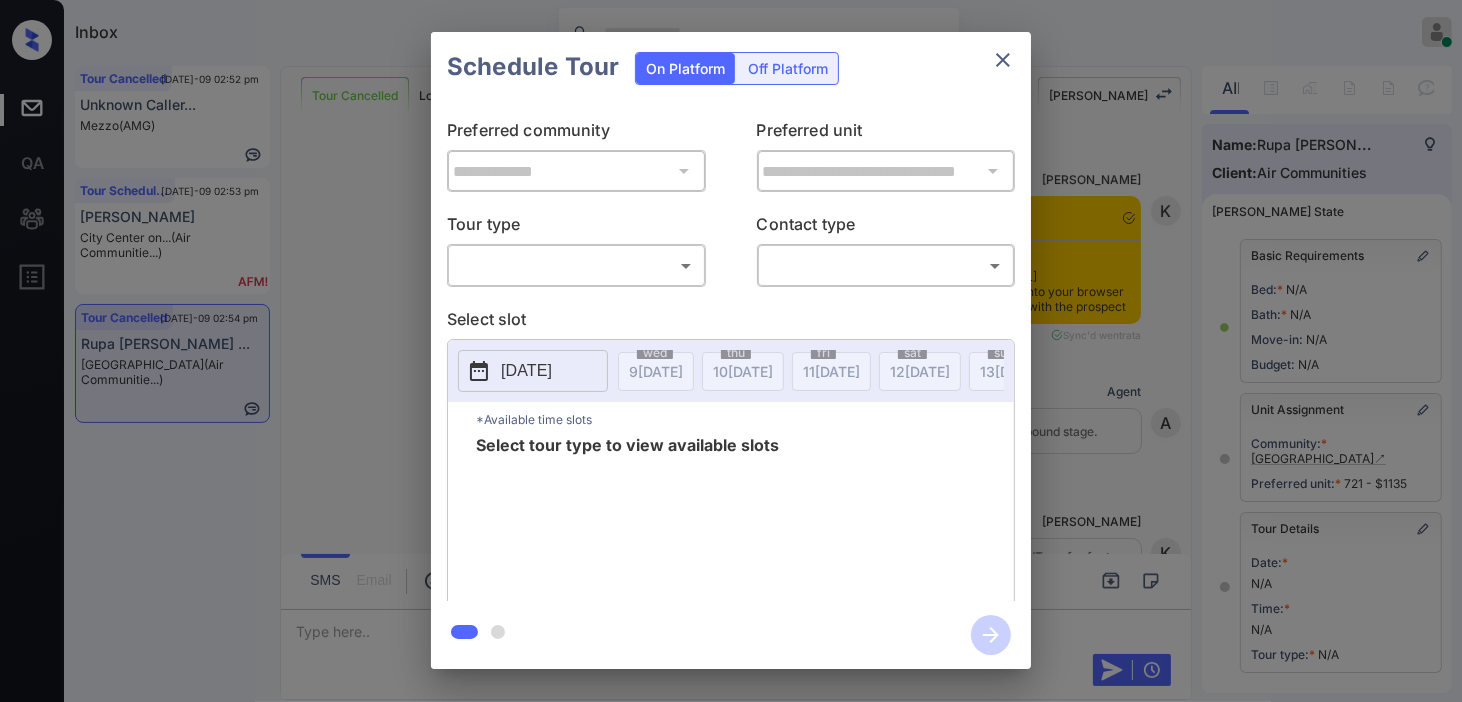 scroll, scrollTop: 6568, scrollLeft: 0, axis: vertical 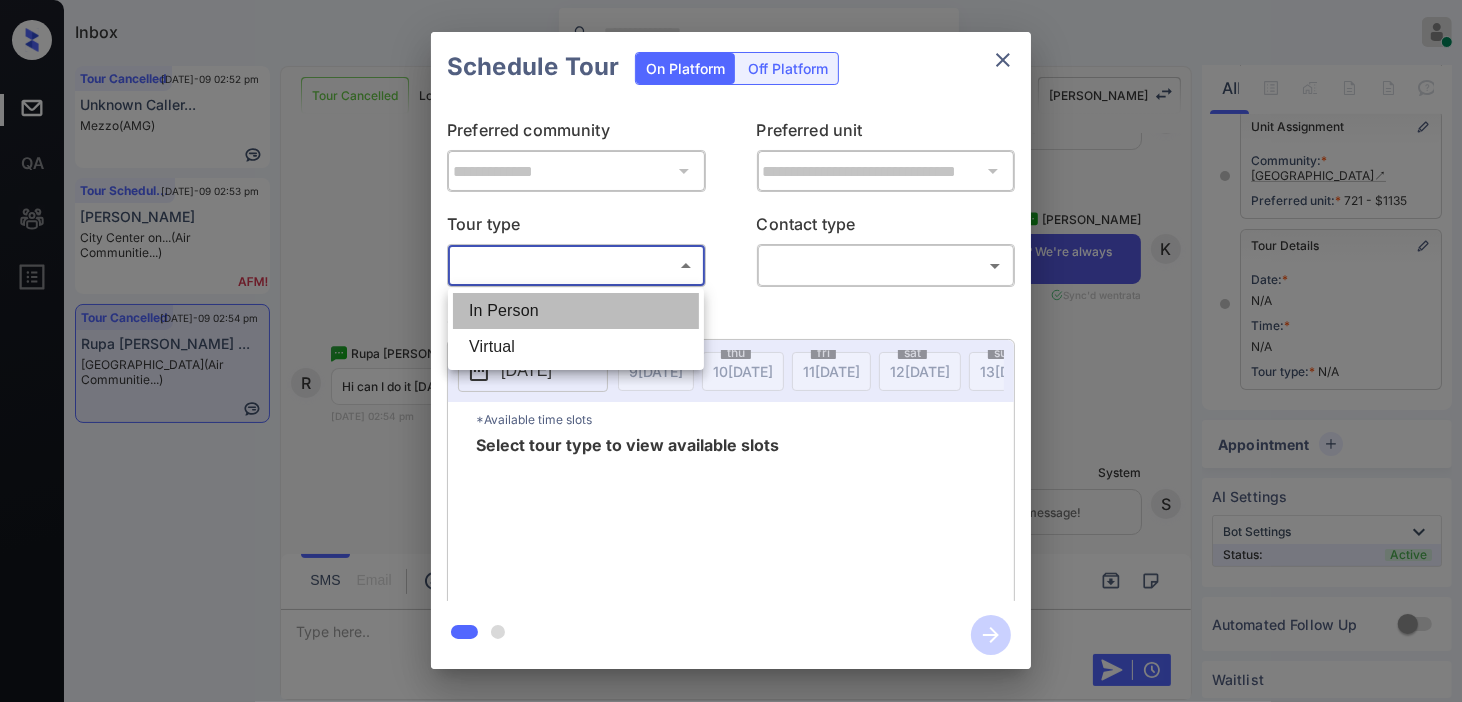 click on "In Person" at bounding box center [576, 311] 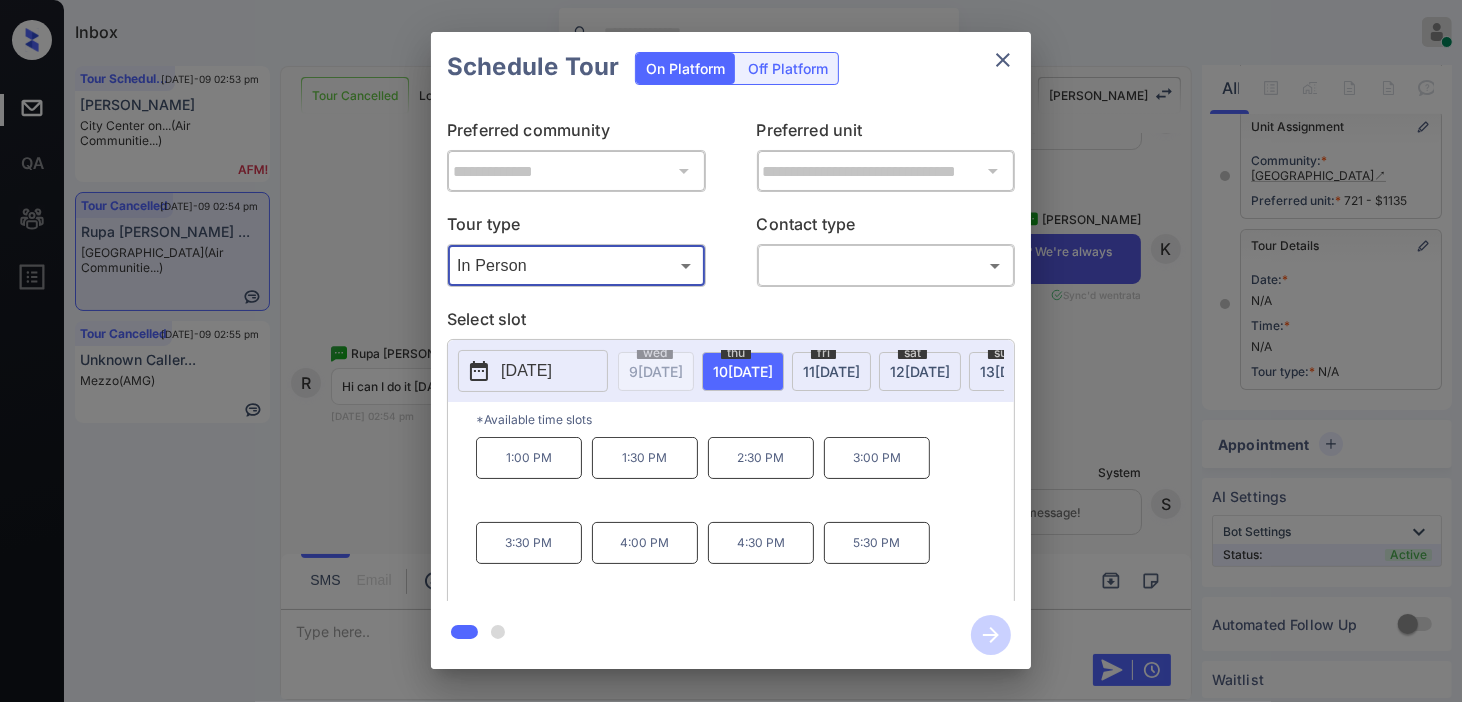 click on "**********" at bounding box center [731, 350] 